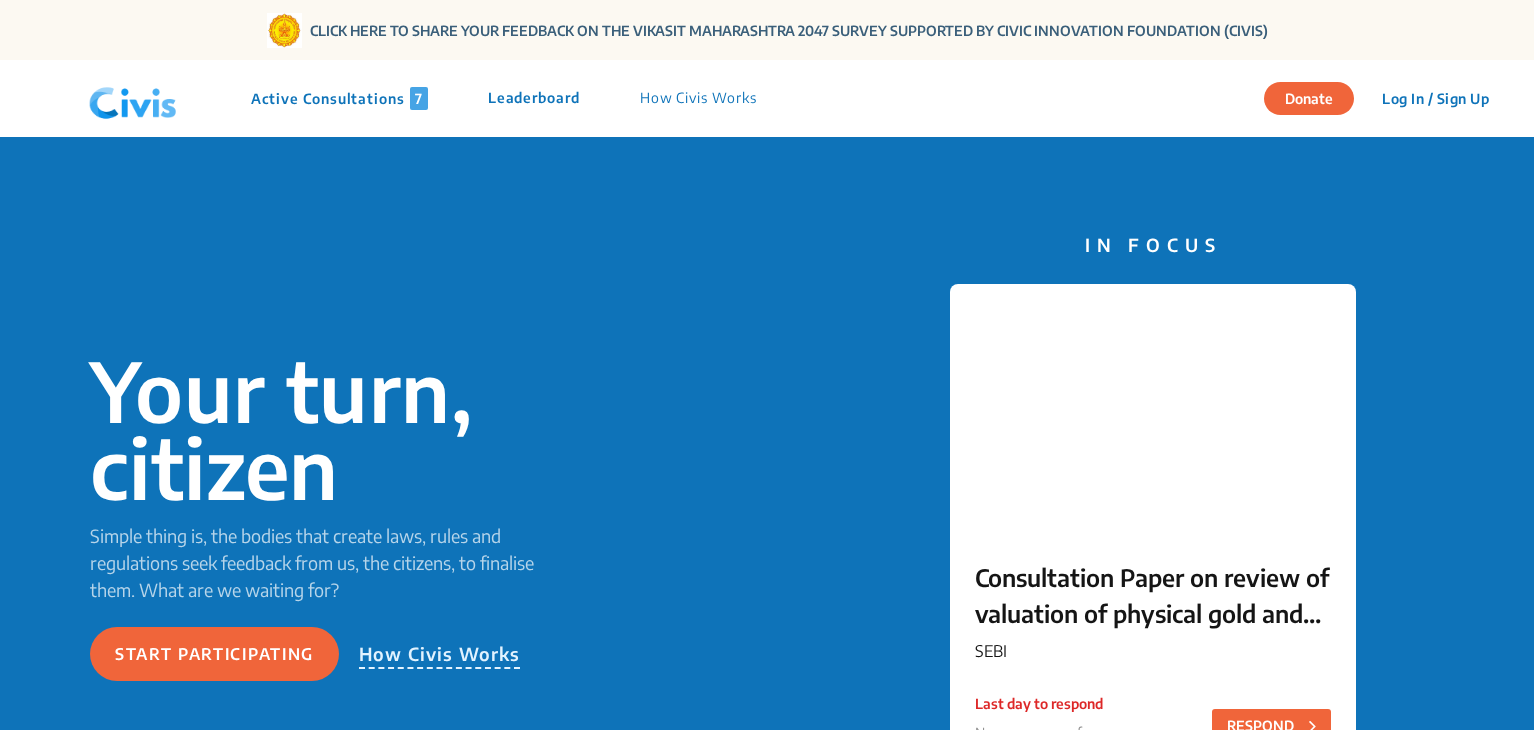 scroll, scrollTop: 0, scrollLeft: 0, axis: both 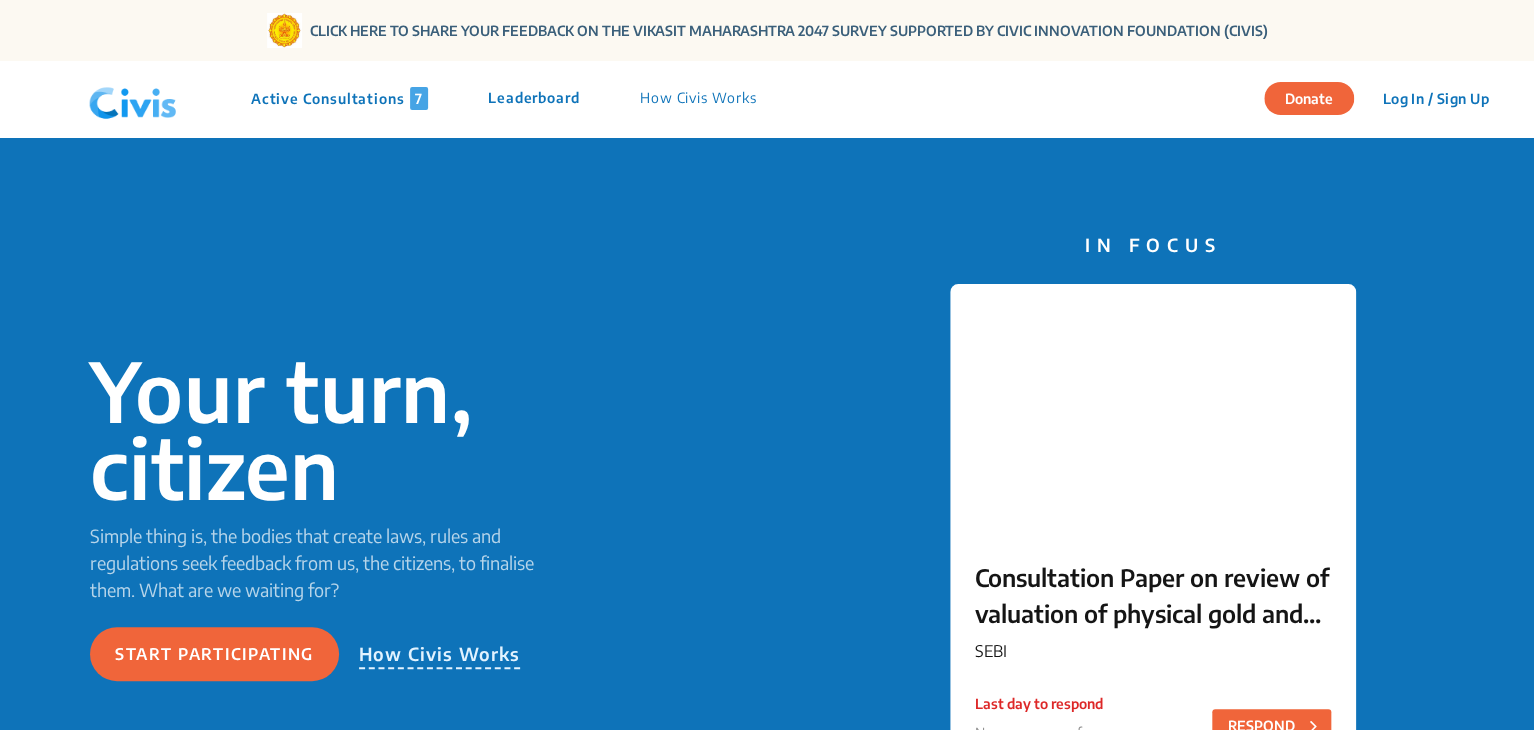 click on "Active Consultations  7" 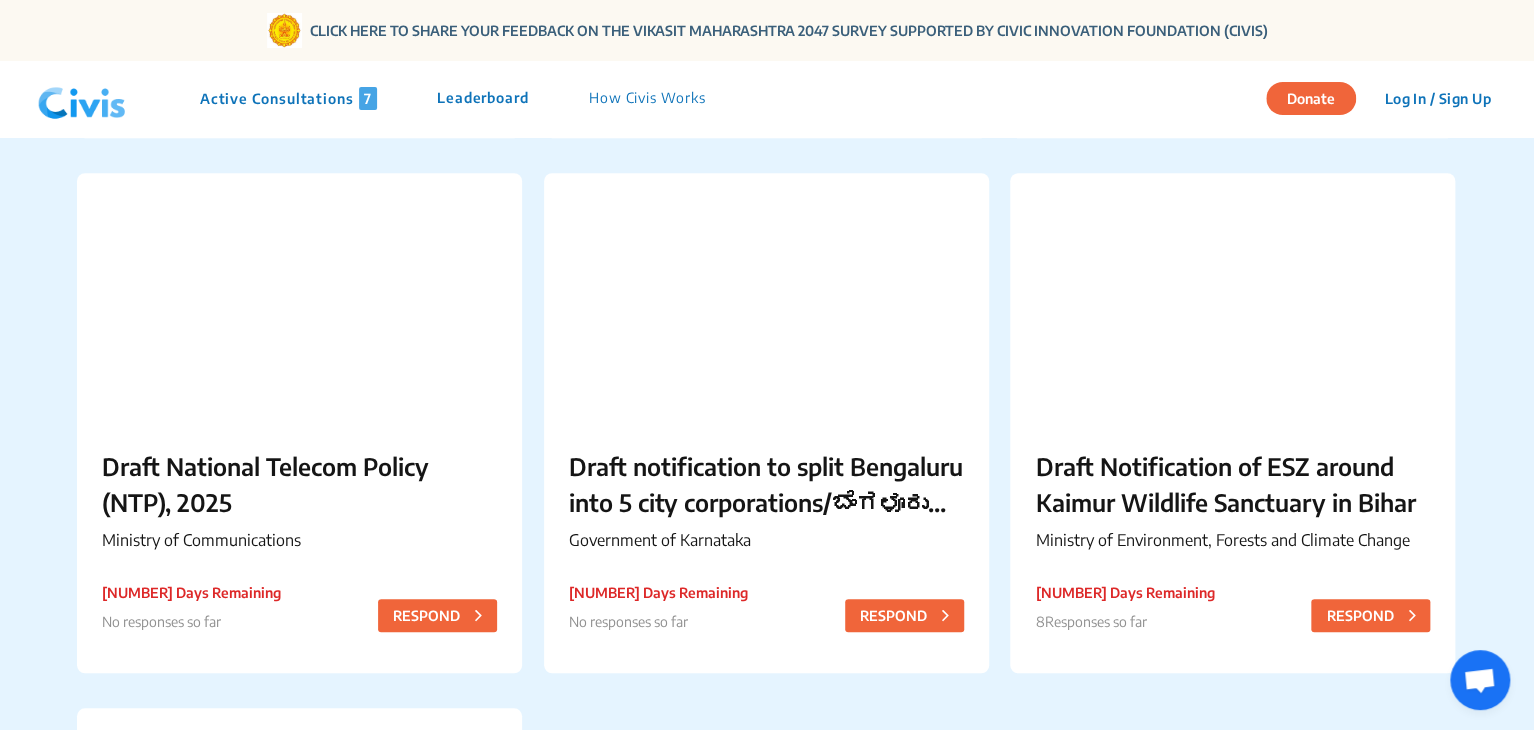 scroll, scrollTop: 760, scrollLeft: 0, axis: vertical 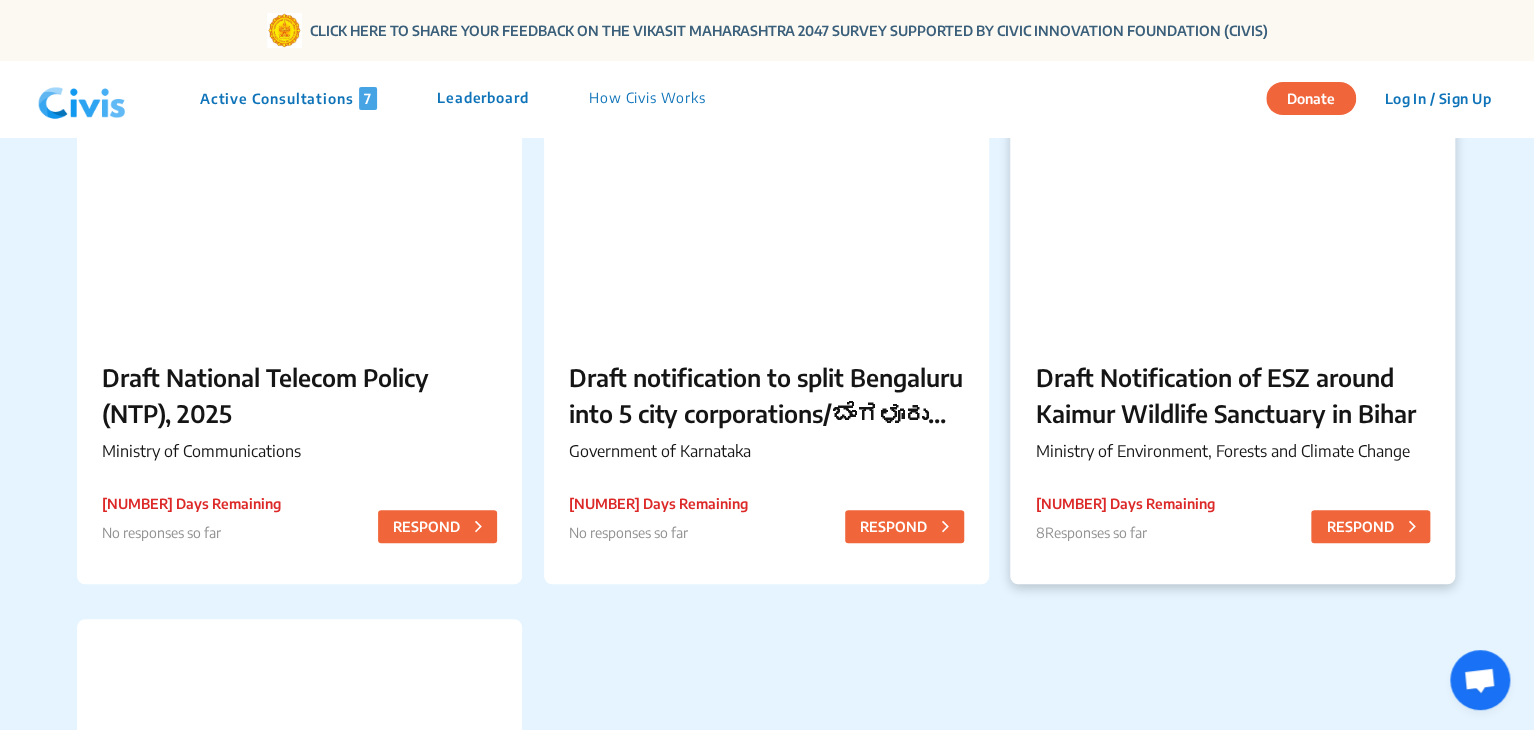 click on "Draft Notification of ESZ around Kaimur Wildlife Sanctuary in Bihar" 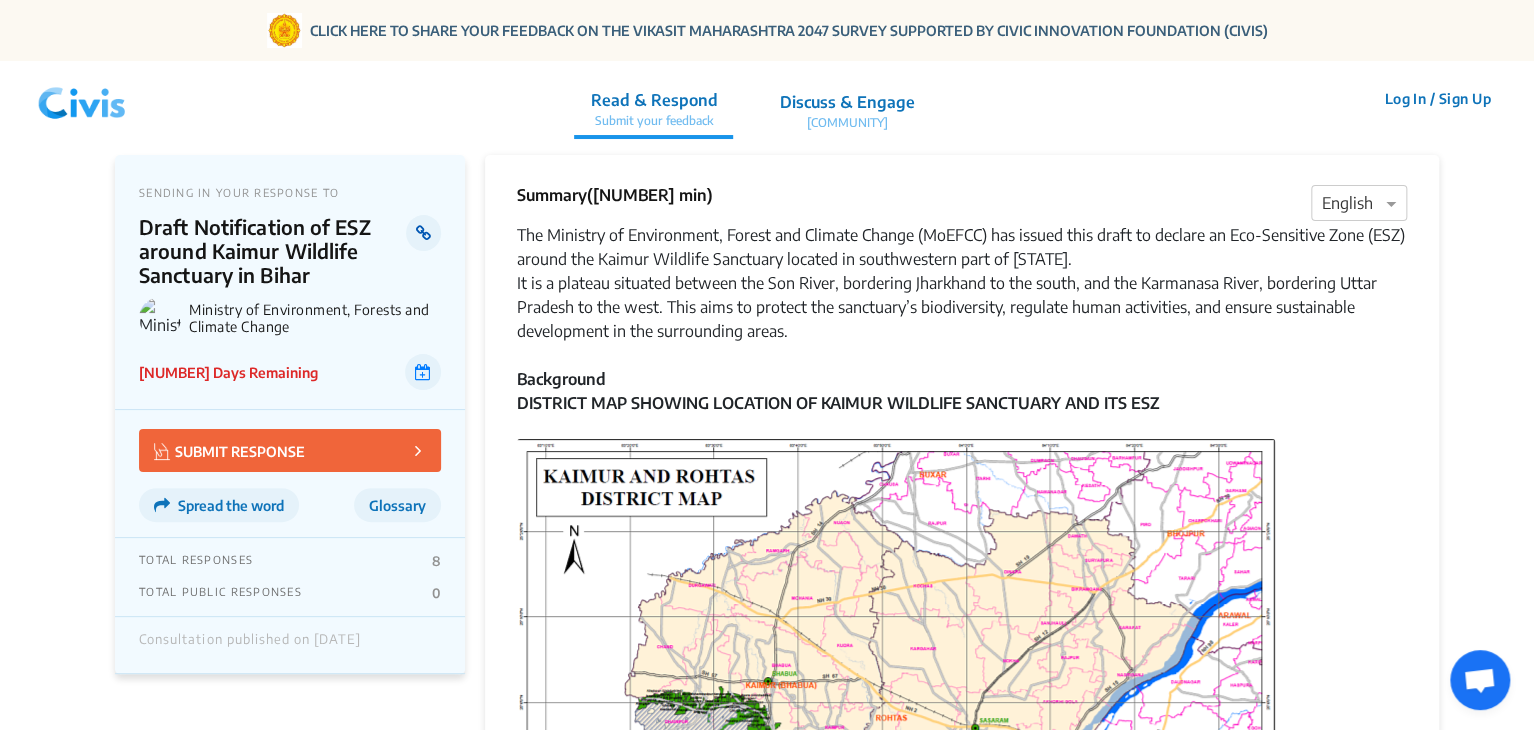 click 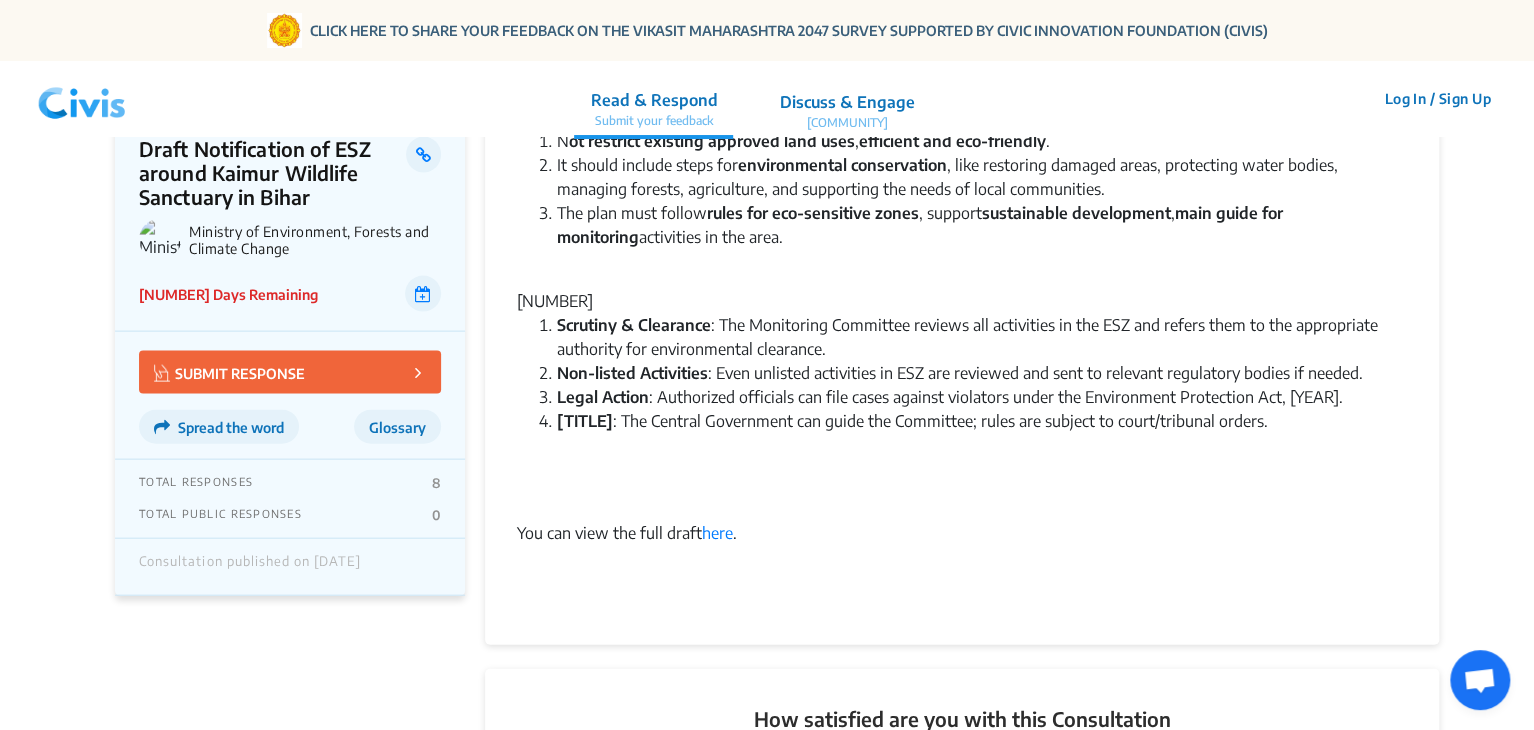 scroll, scrollTop: 2244, scrollLeft: 0, axis: vertical 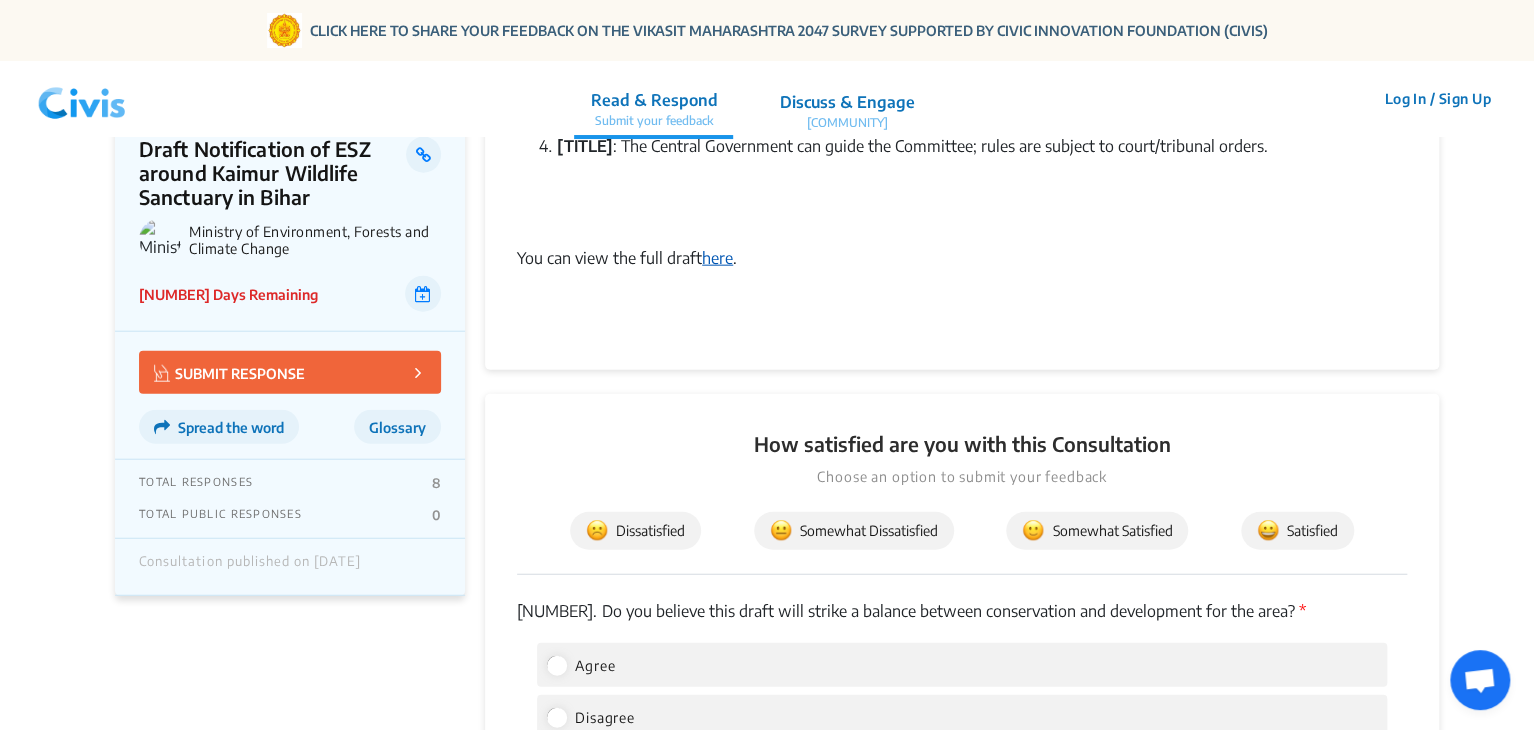 click on "here" 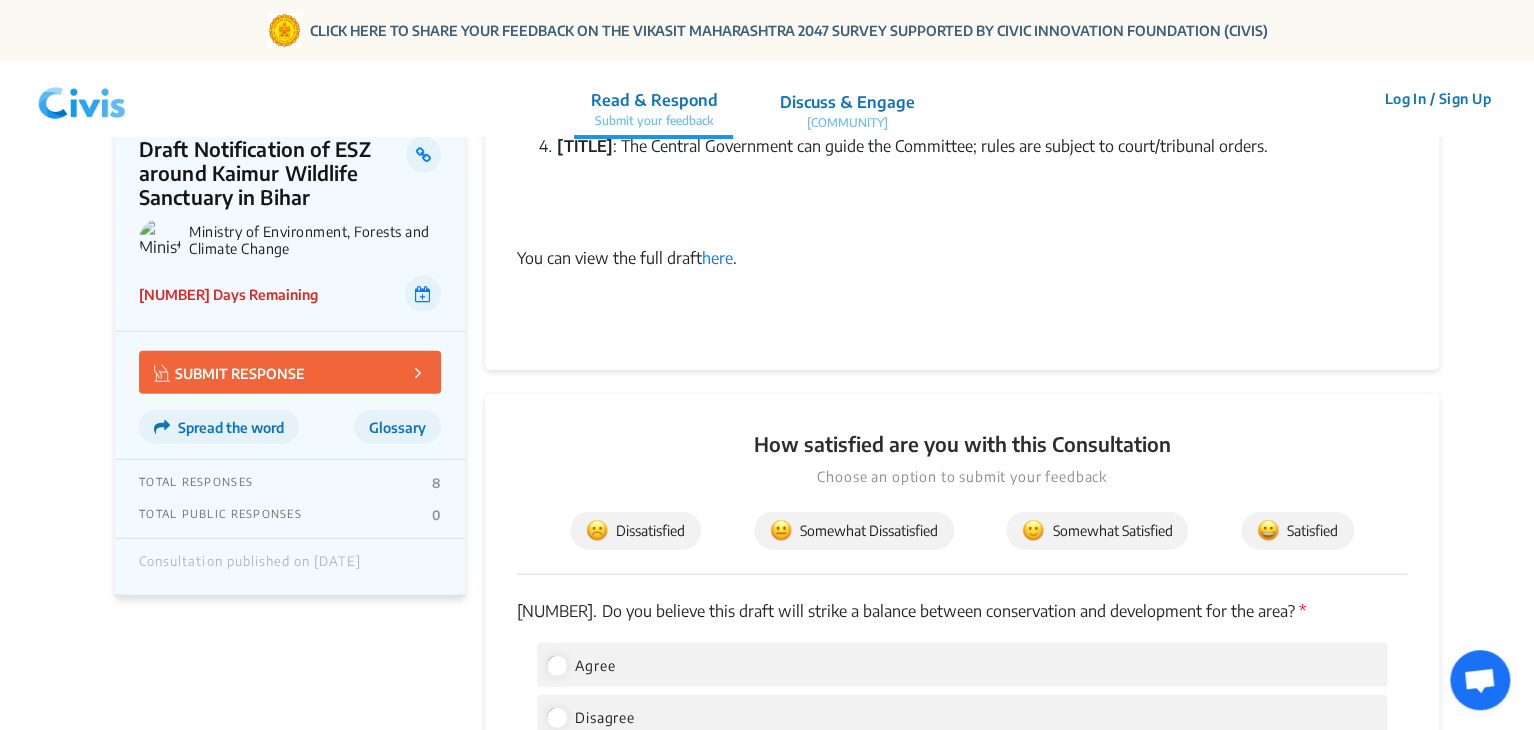 scroll, scrollTop: 1606, scrollLeft: 0, axis: vertical 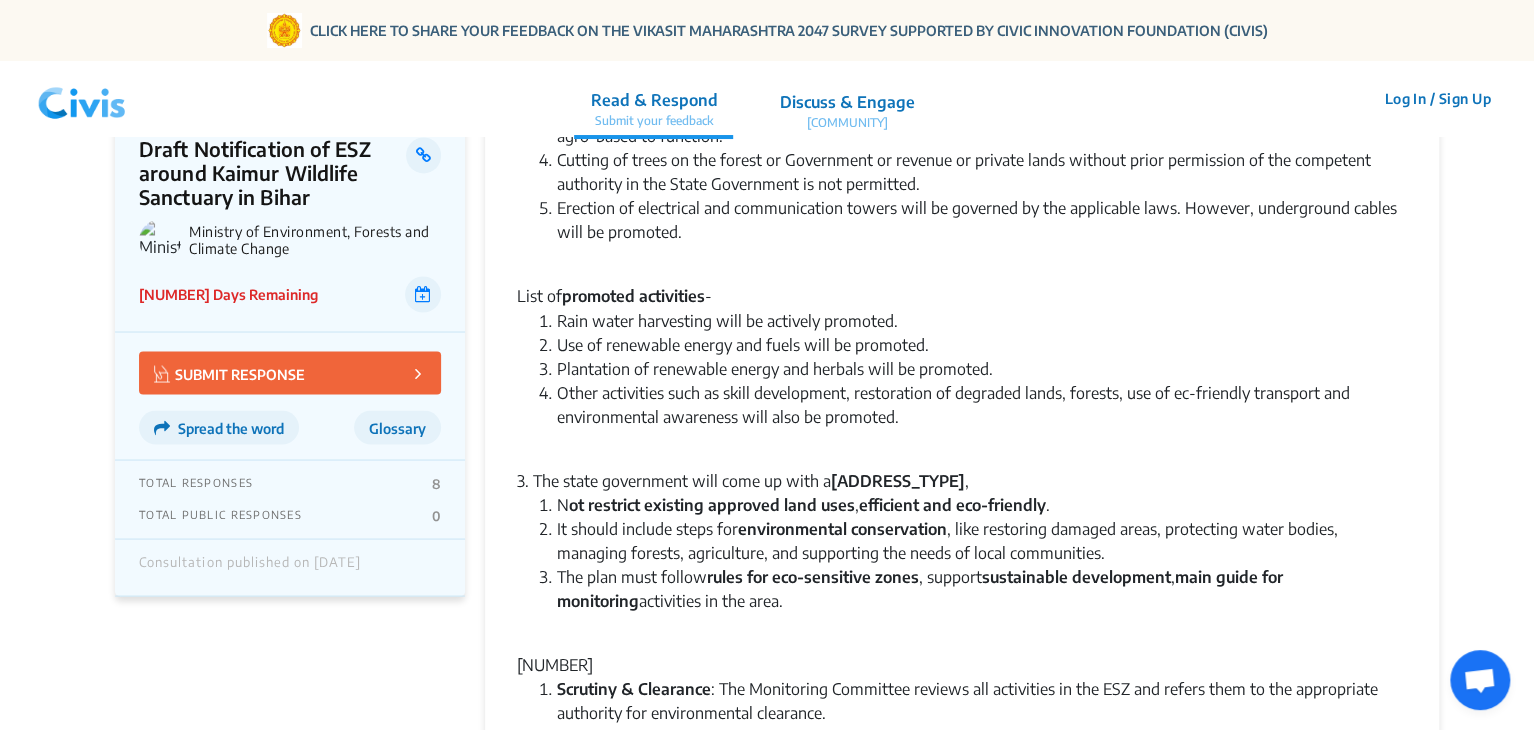 drag, startPoint x: 1531, startPoint y: 344, endPoint x: 1528, endPoint y: 513, distance: 169.02663 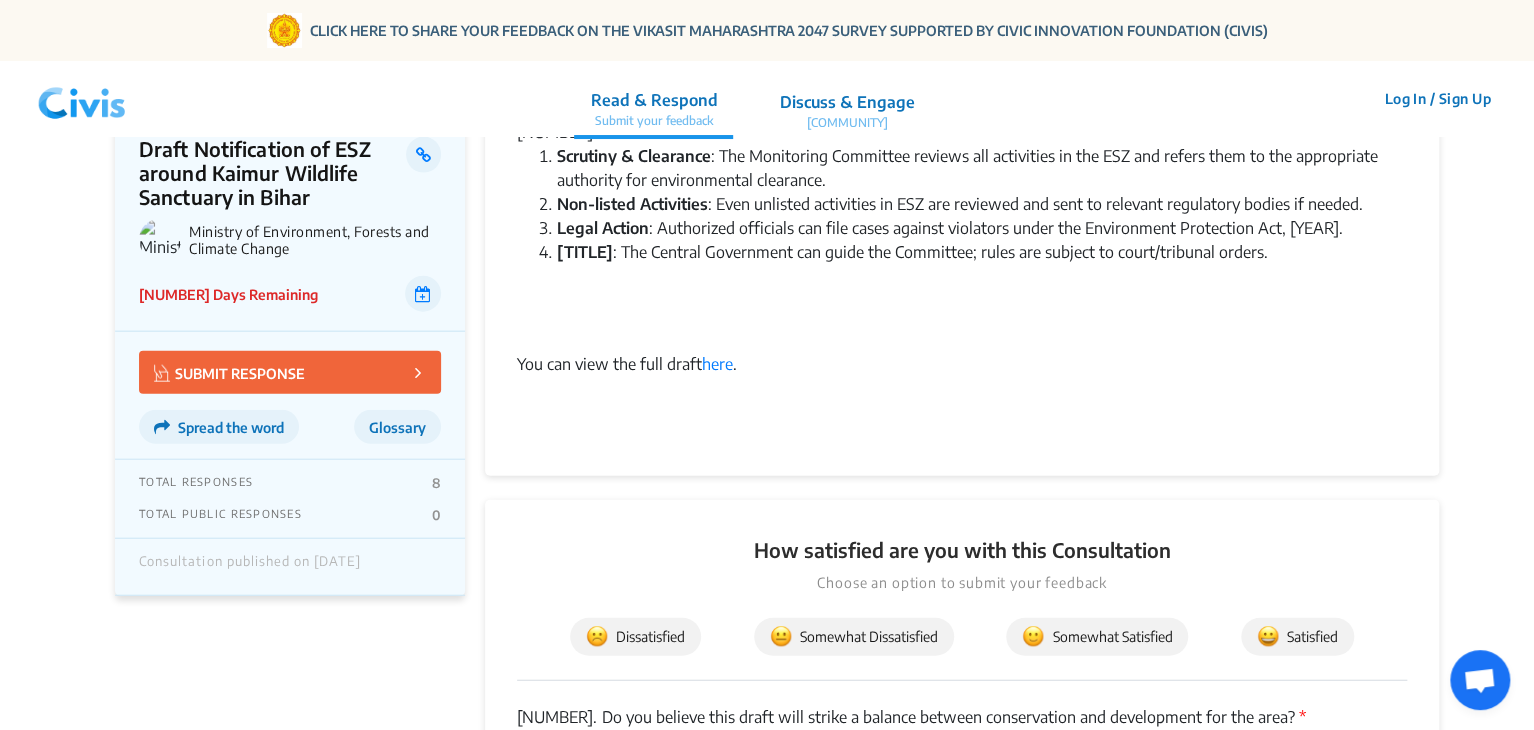 scroll, scrollTop: 2129, scrollLeft: 0, axis: vertical 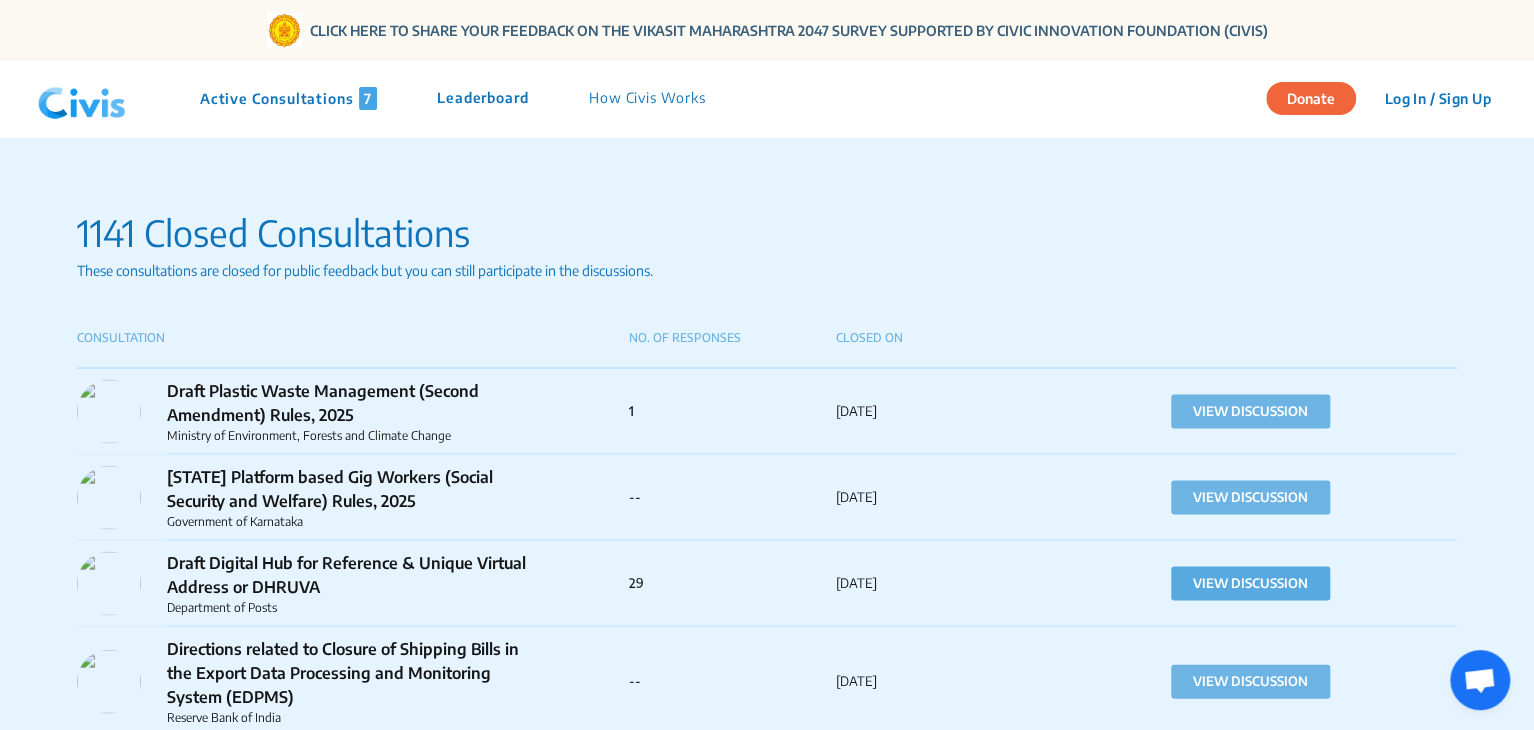 click on "VIEW DISCUSSION" 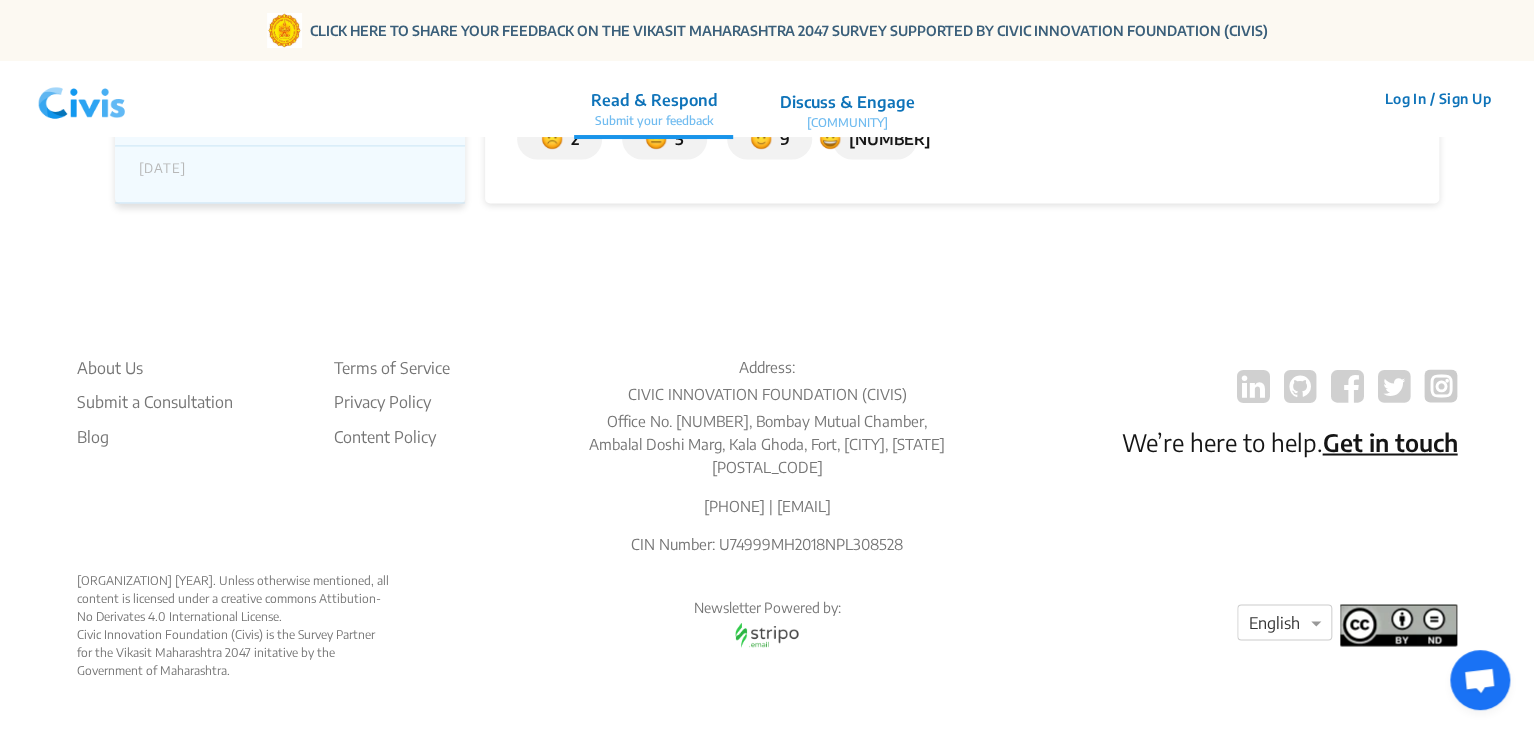 scroll, scrollTop: 0, scrollLeft: 0, axis: both 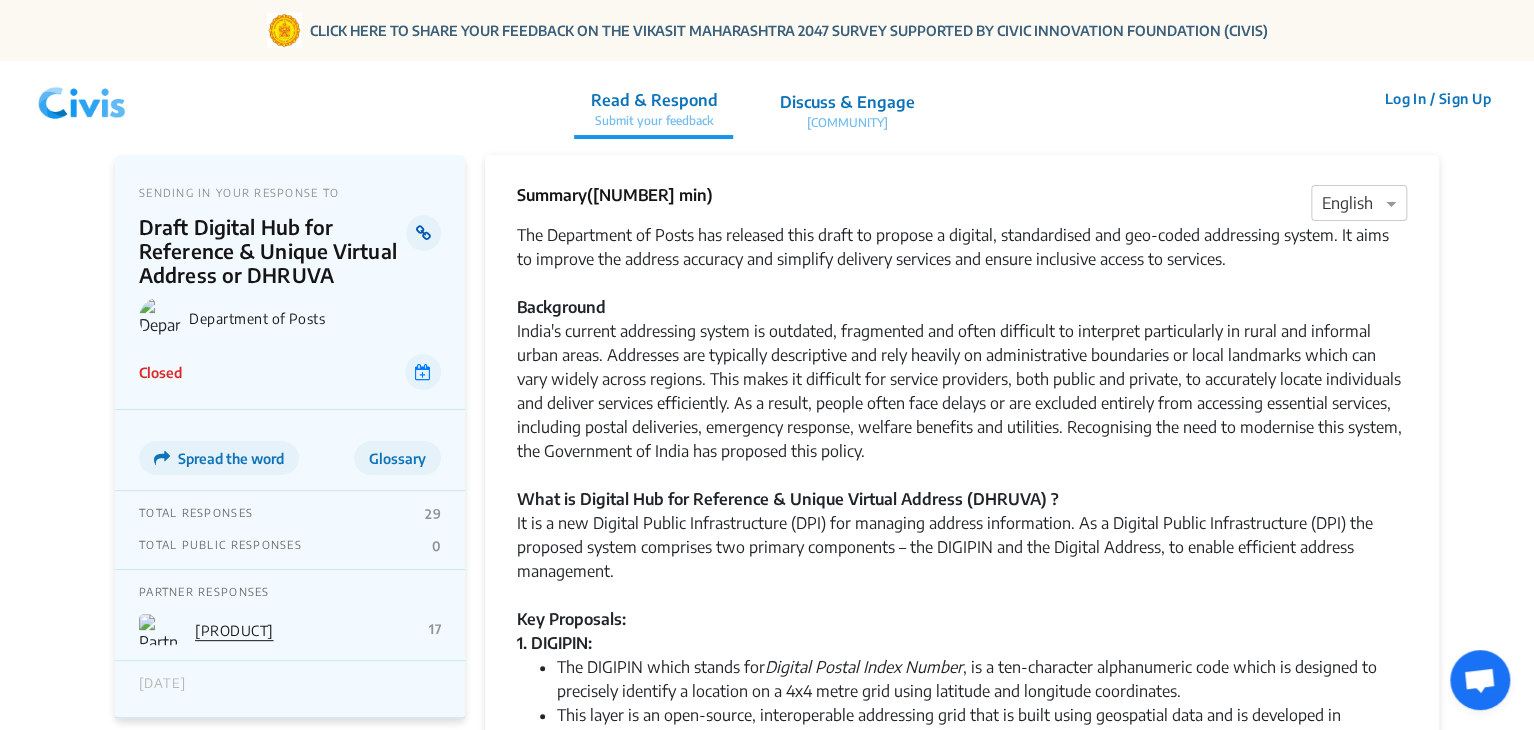 click 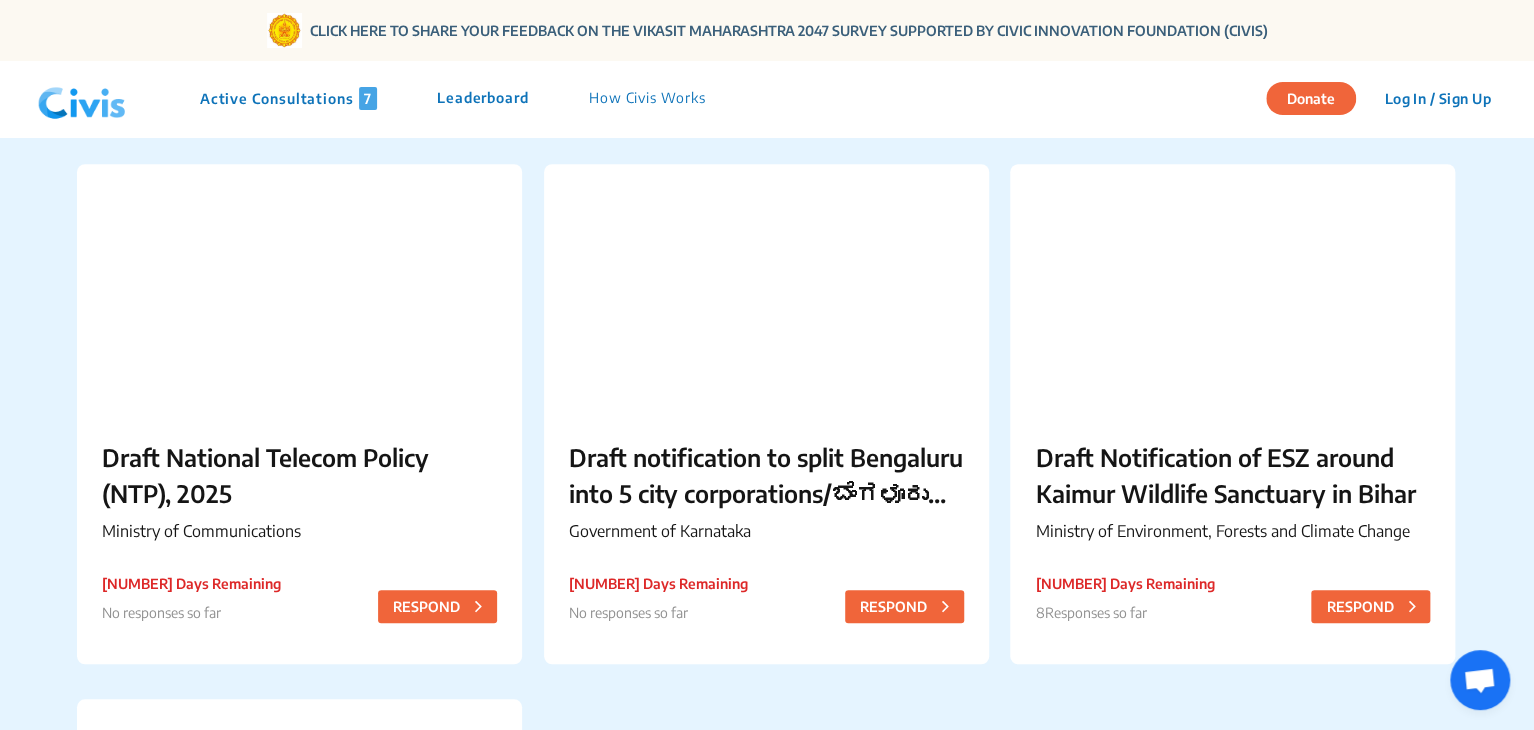 scroll, scrollTop: 720, scrollLeft: 0, axis: vertical 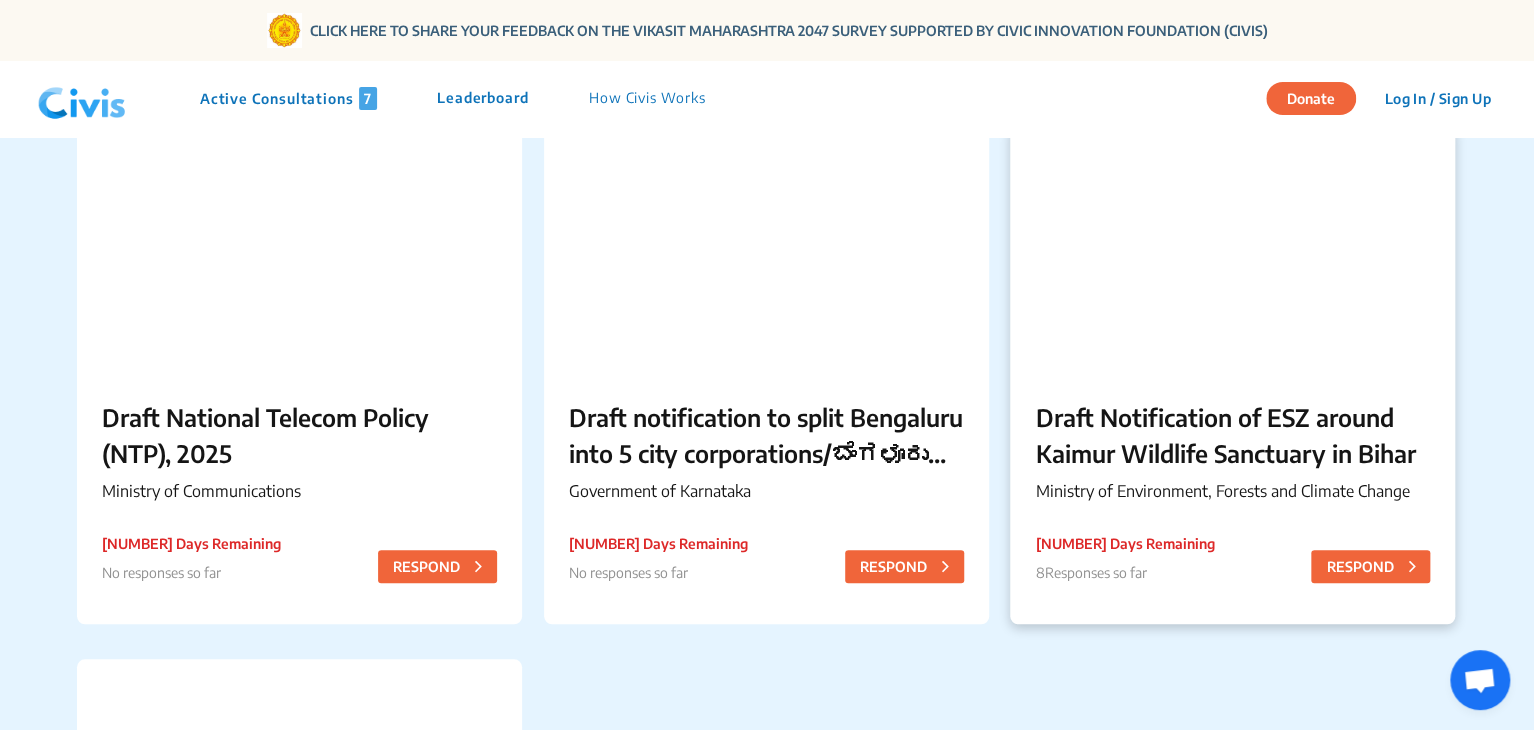 click on "Draft Notification of ESZ around Kaimur Wildlife Sanctuary in Bihar" 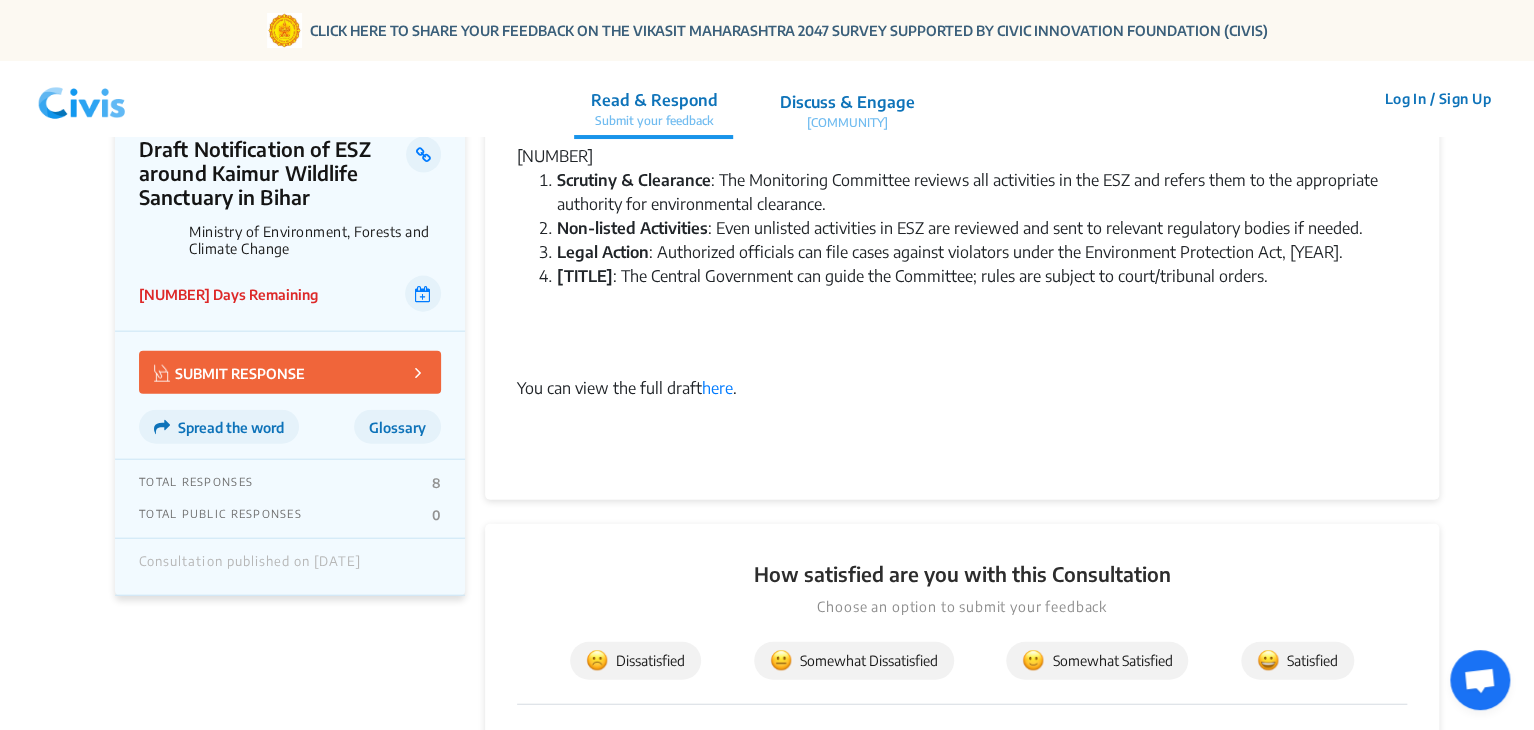 scroll, scrollTop: 2278, scrollLeft: 0, axis: vertical 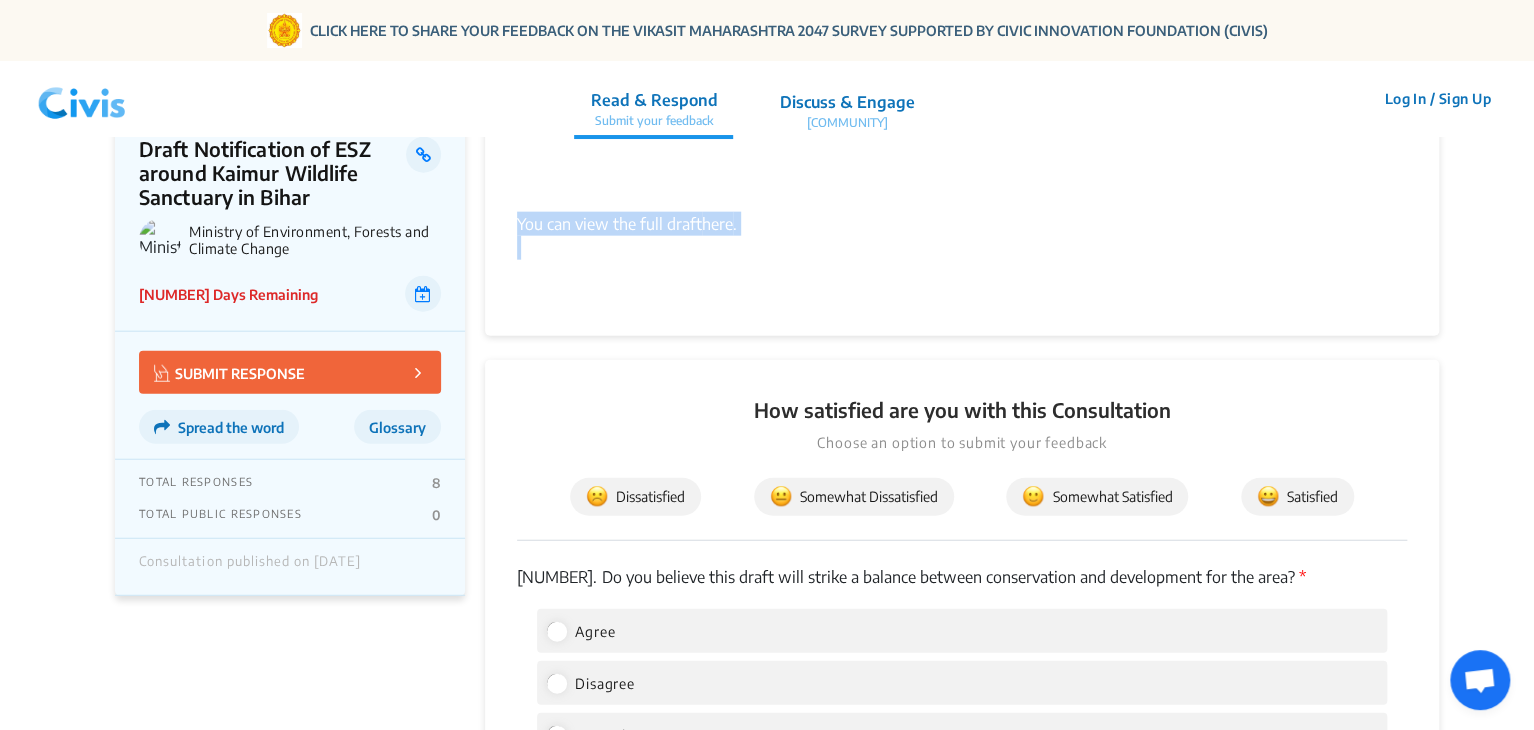 drag, startPoint x: 508, startPoint y: 242, endPoint x: 795, endPoint y: 297, distance: 292.2225 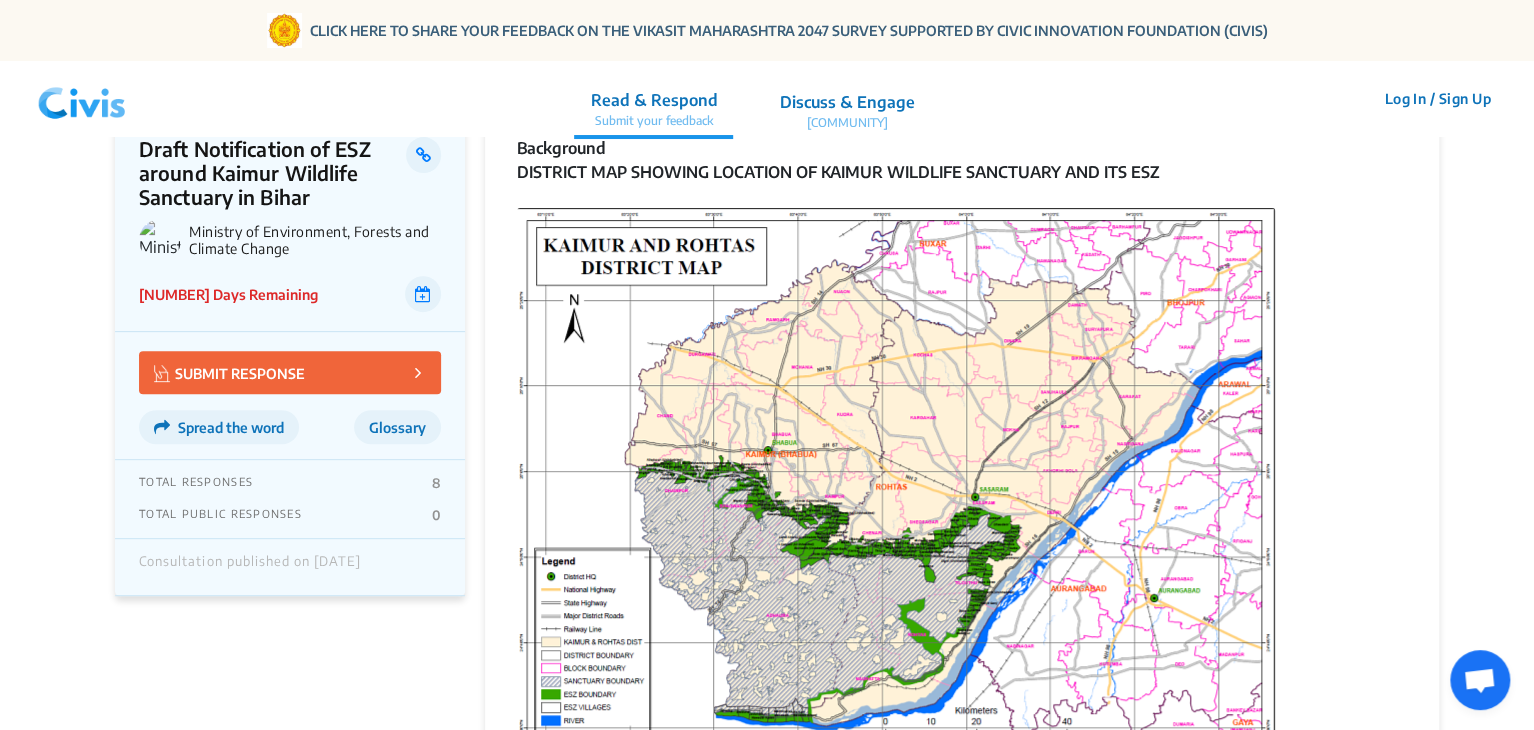 scroll, scrollTop: 216, scrollLeft: 0, axis: vertical 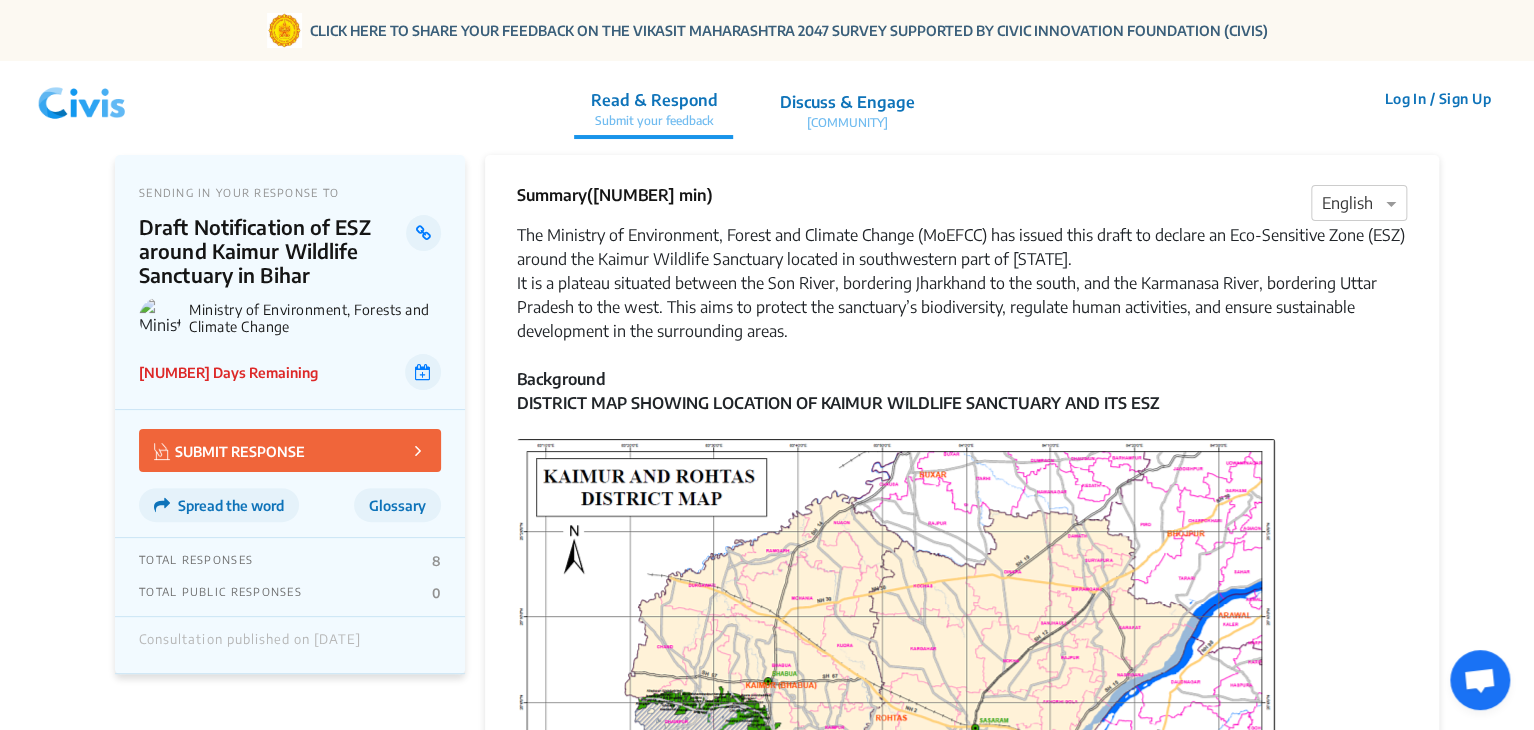 click 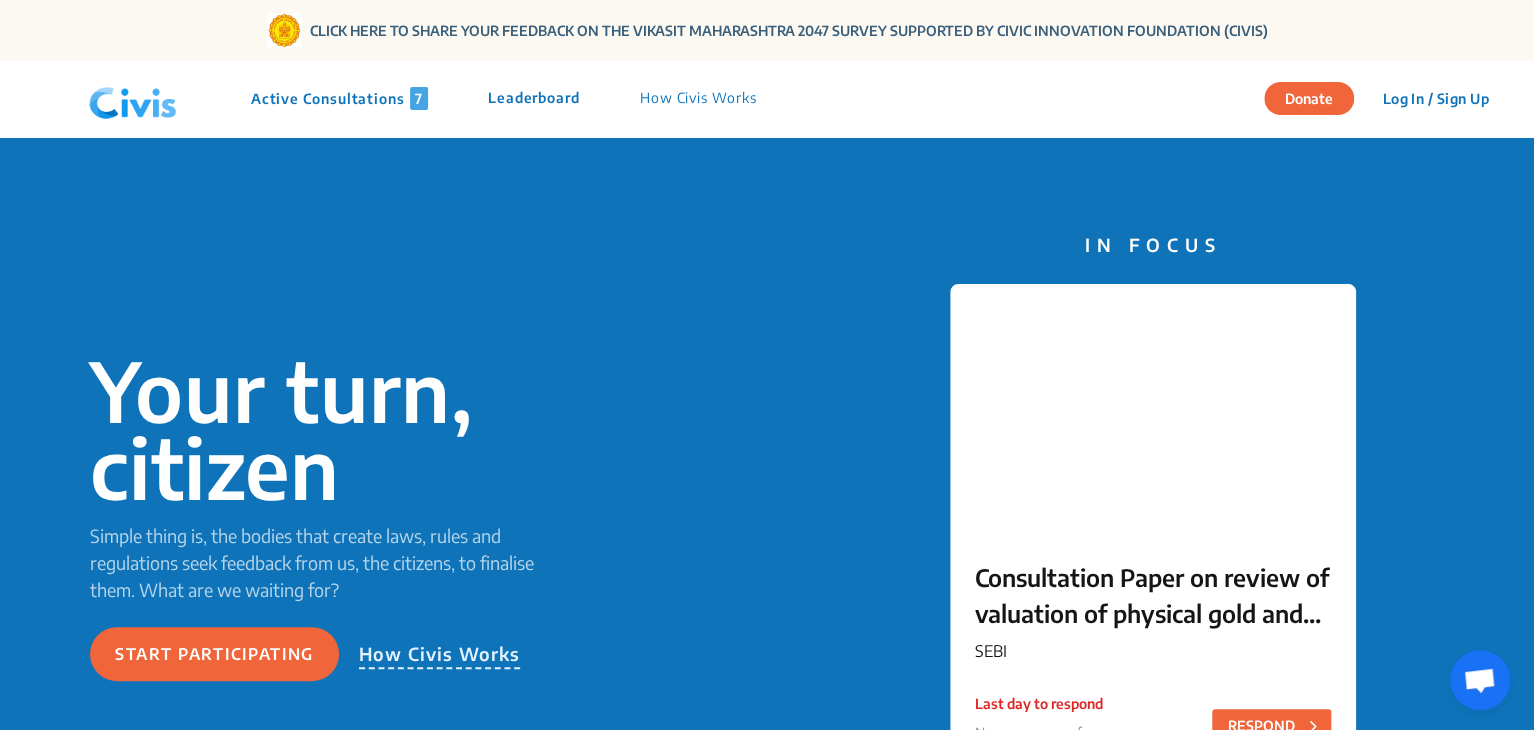 click on "Active Consultations  7" 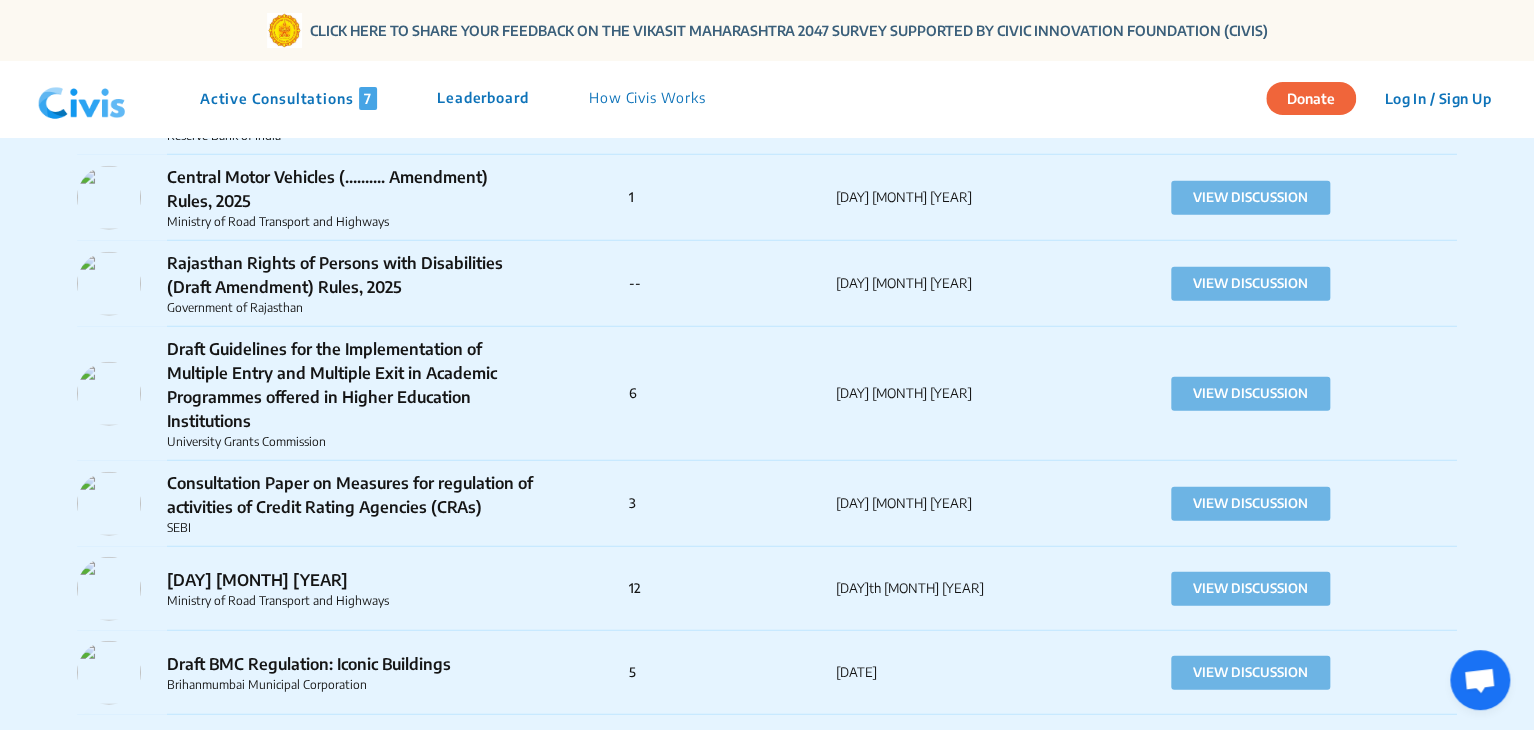 scroll, scrollTop: 11140, scrollLeft: 0, axis: vertical 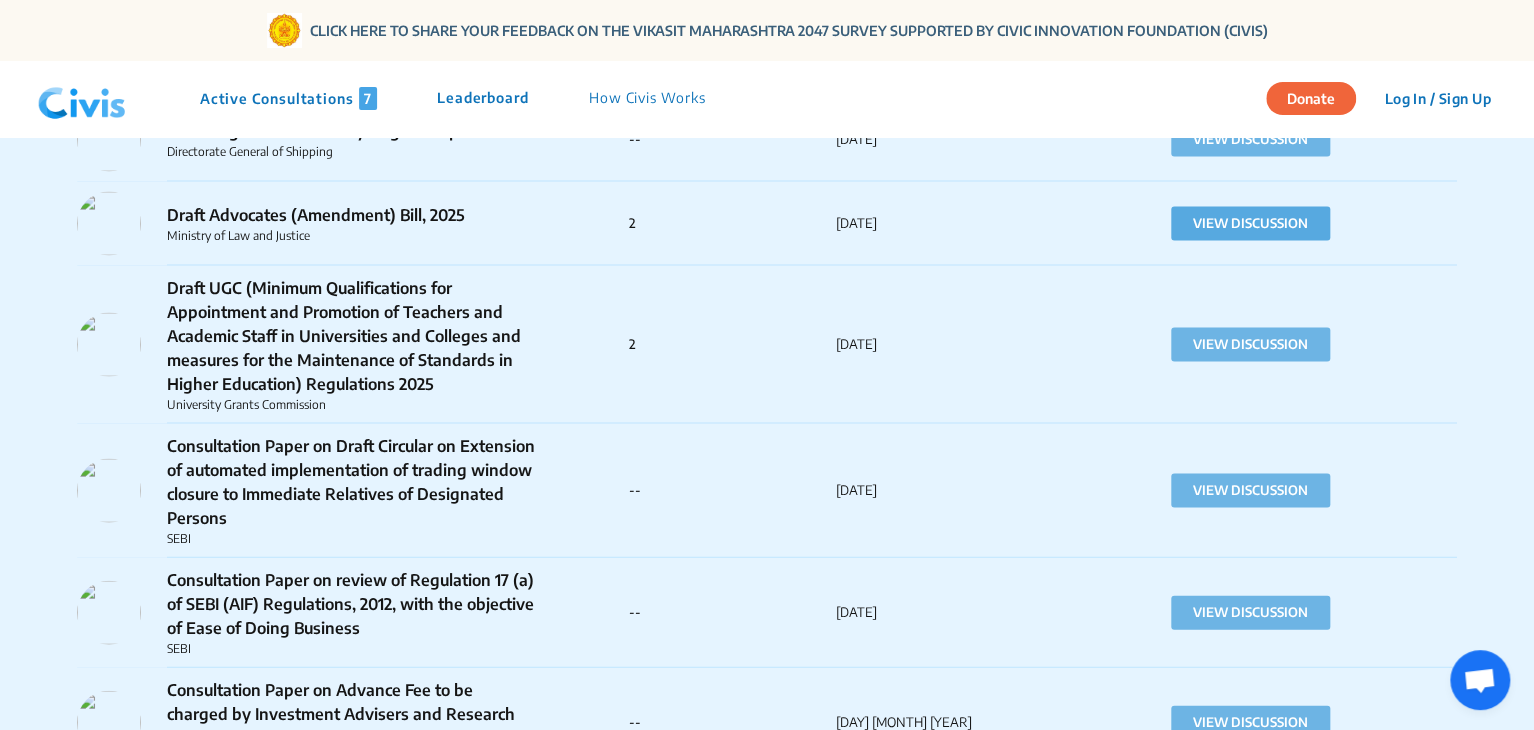 click on "VIEW DISCUSSION" 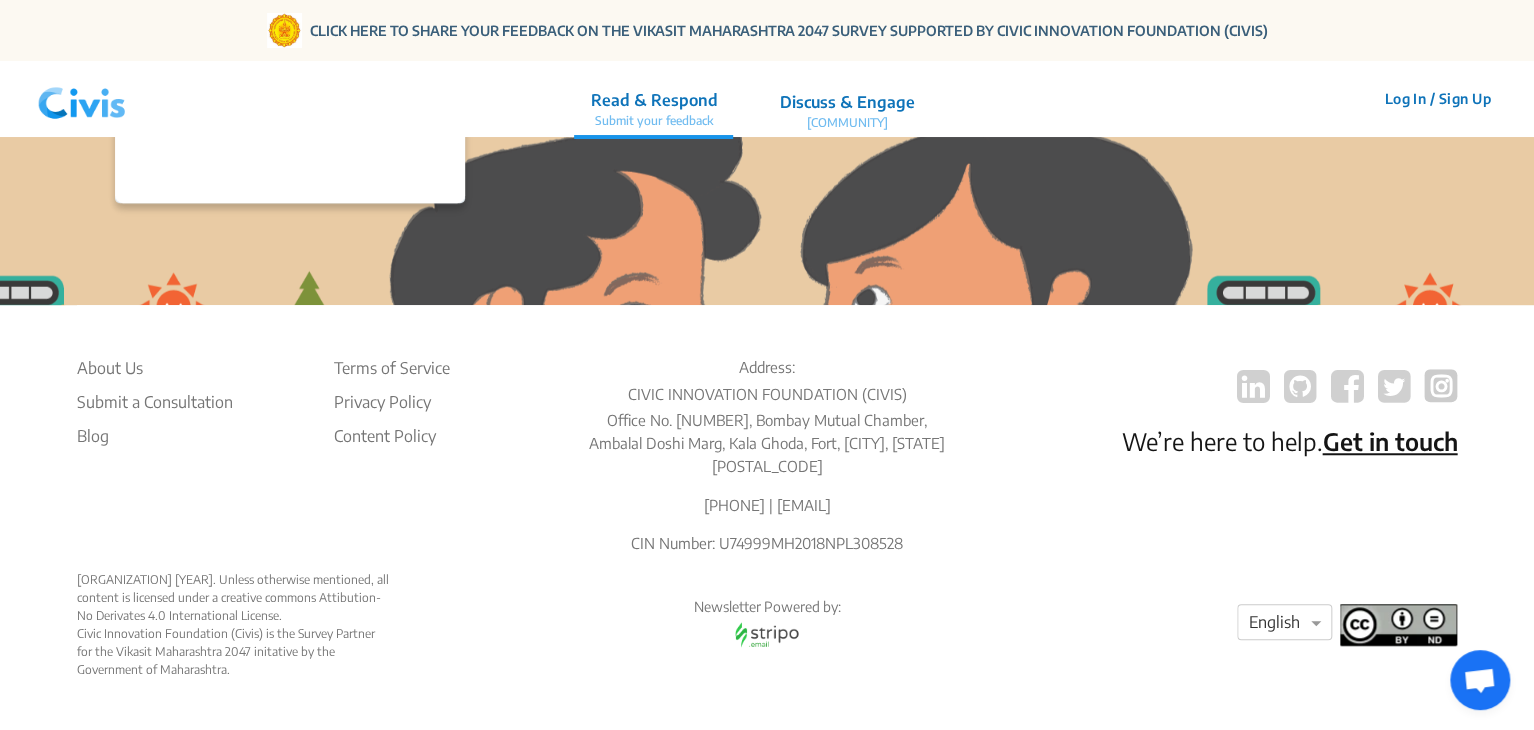 scroll, scrollTop: 0, scrollLeft: 0, axis: both 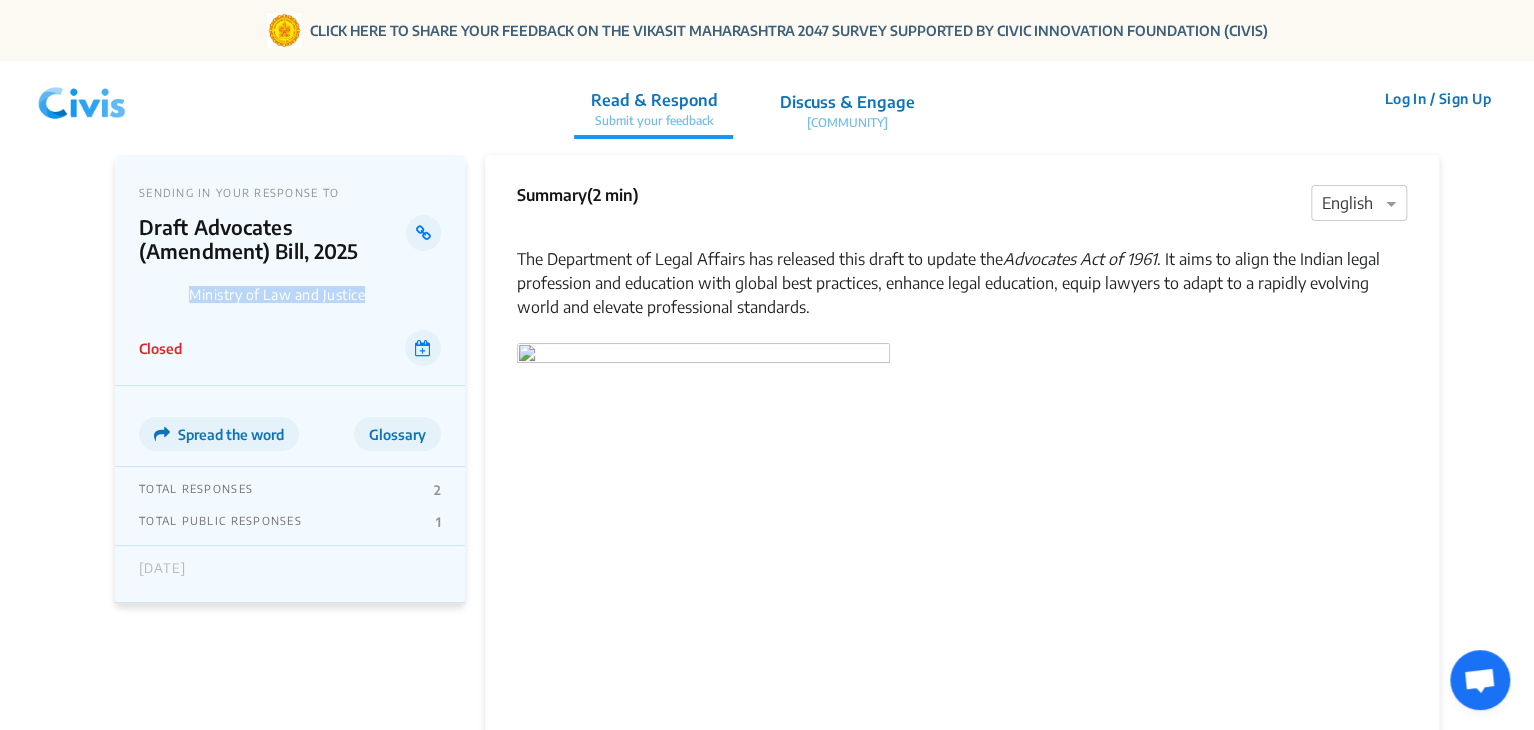 drag, startPoint x: 190, startPoint y: 290, endPoint x: 424, endPoint y: 299, distance: 234.17302 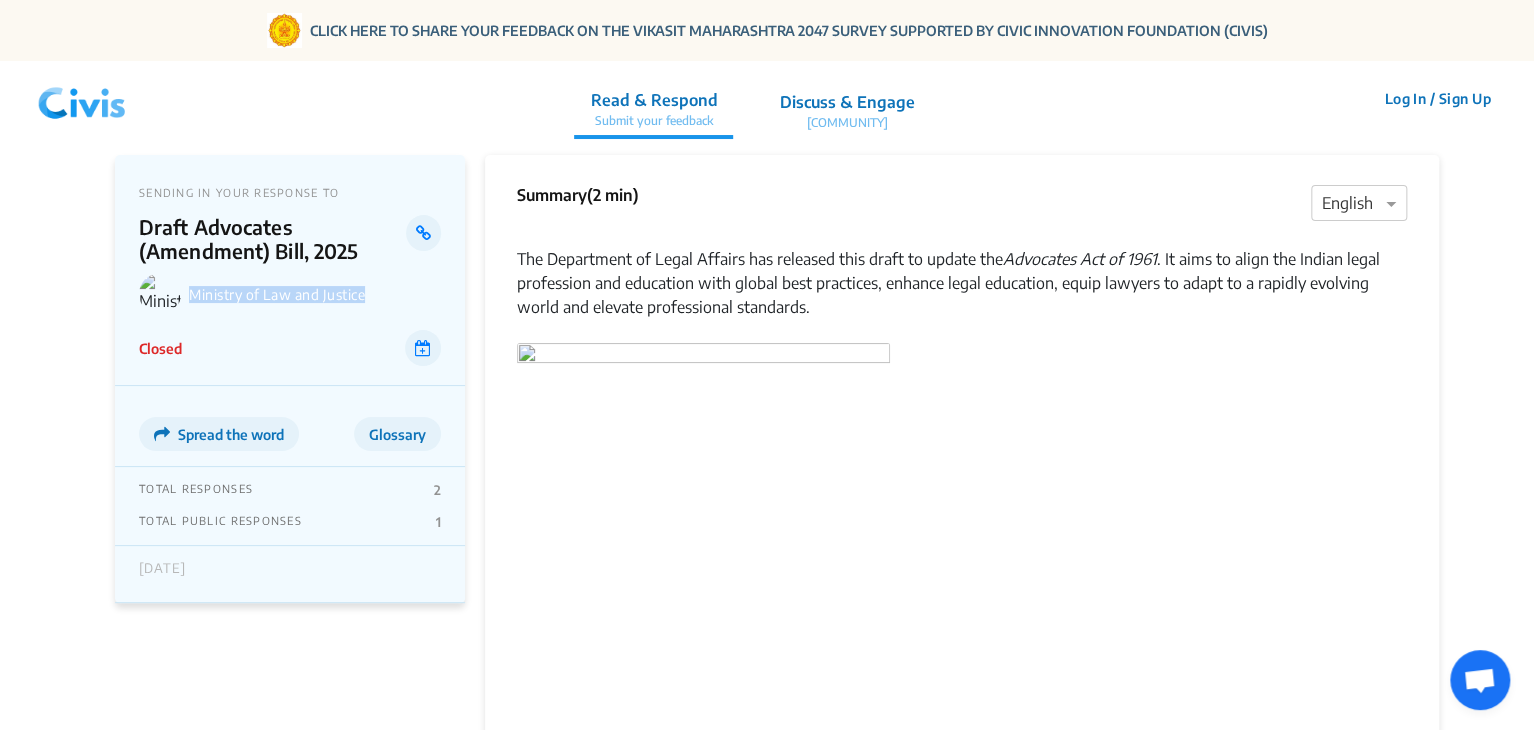 click on "Ministry of Law and Justice" 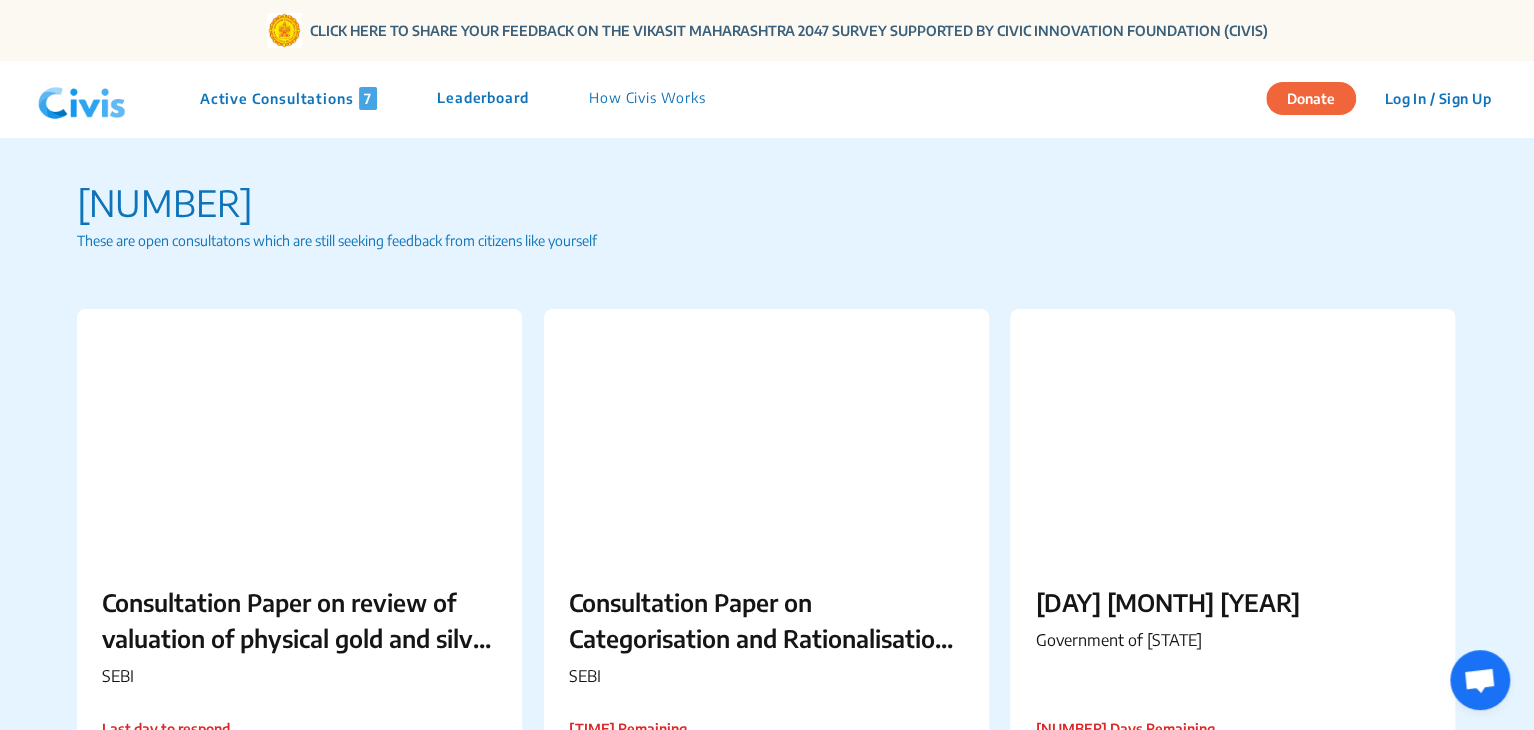 click on "Active Consultations  7" 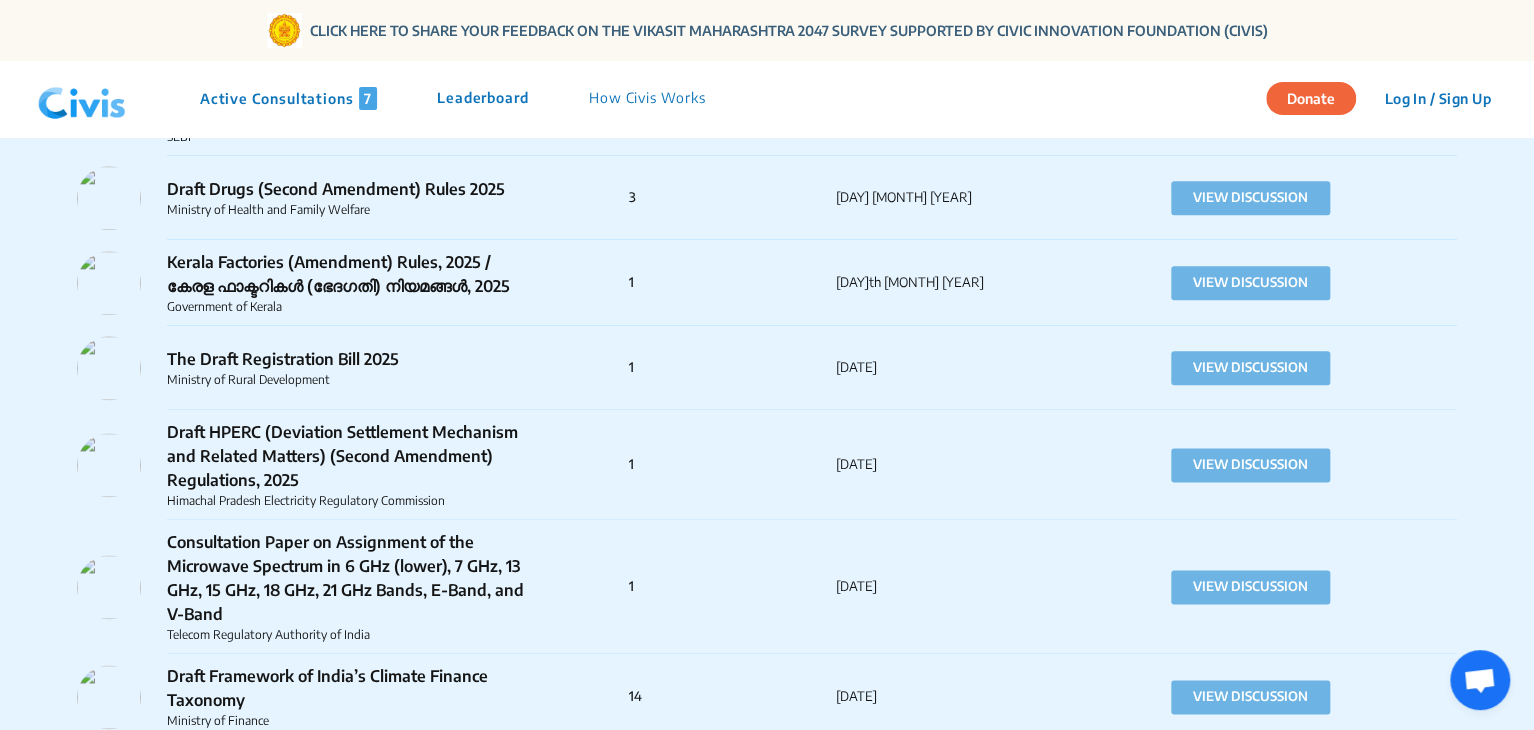 scroll, scrollTop: 16284, scrollLeft: 0, axis: vertical 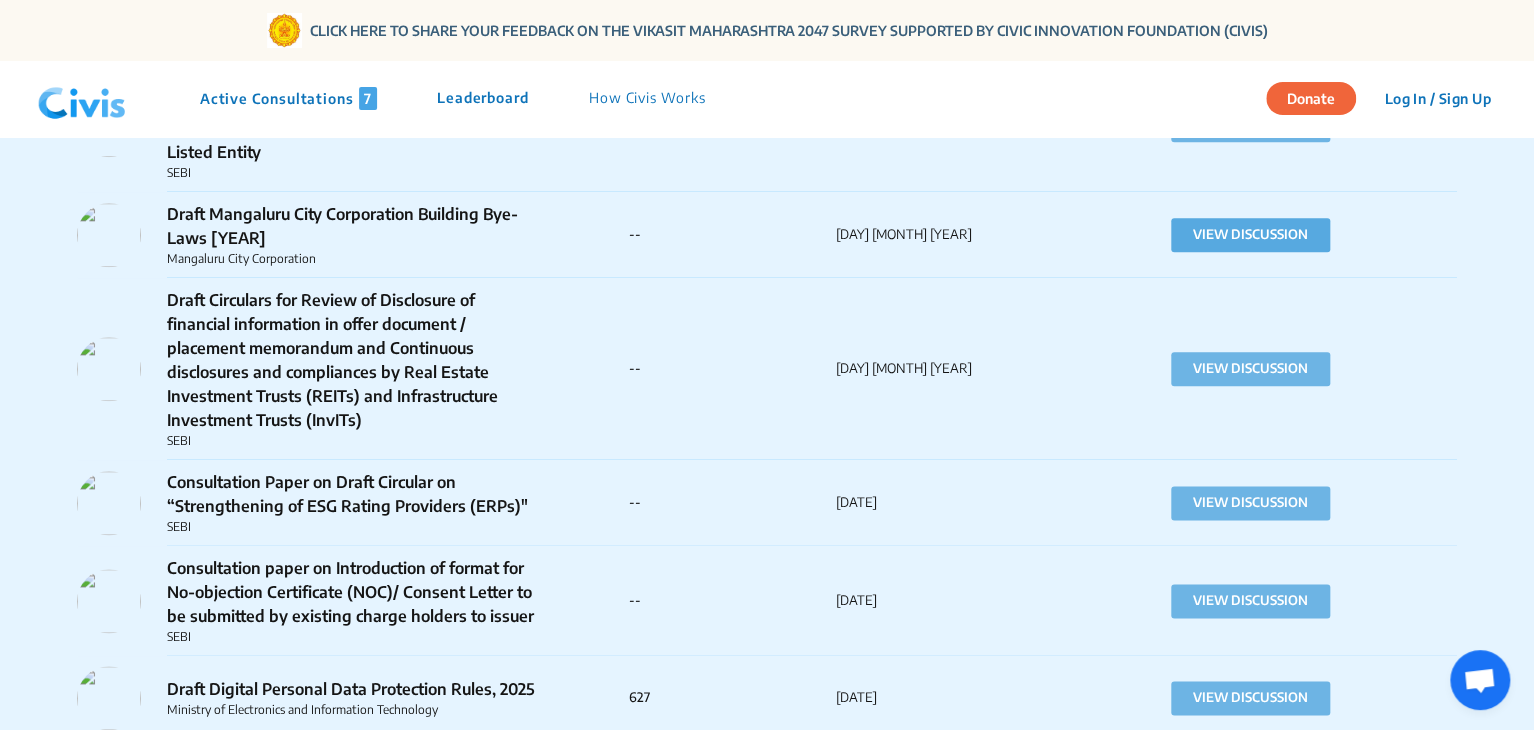 click on "VIEW DISCUSSION" 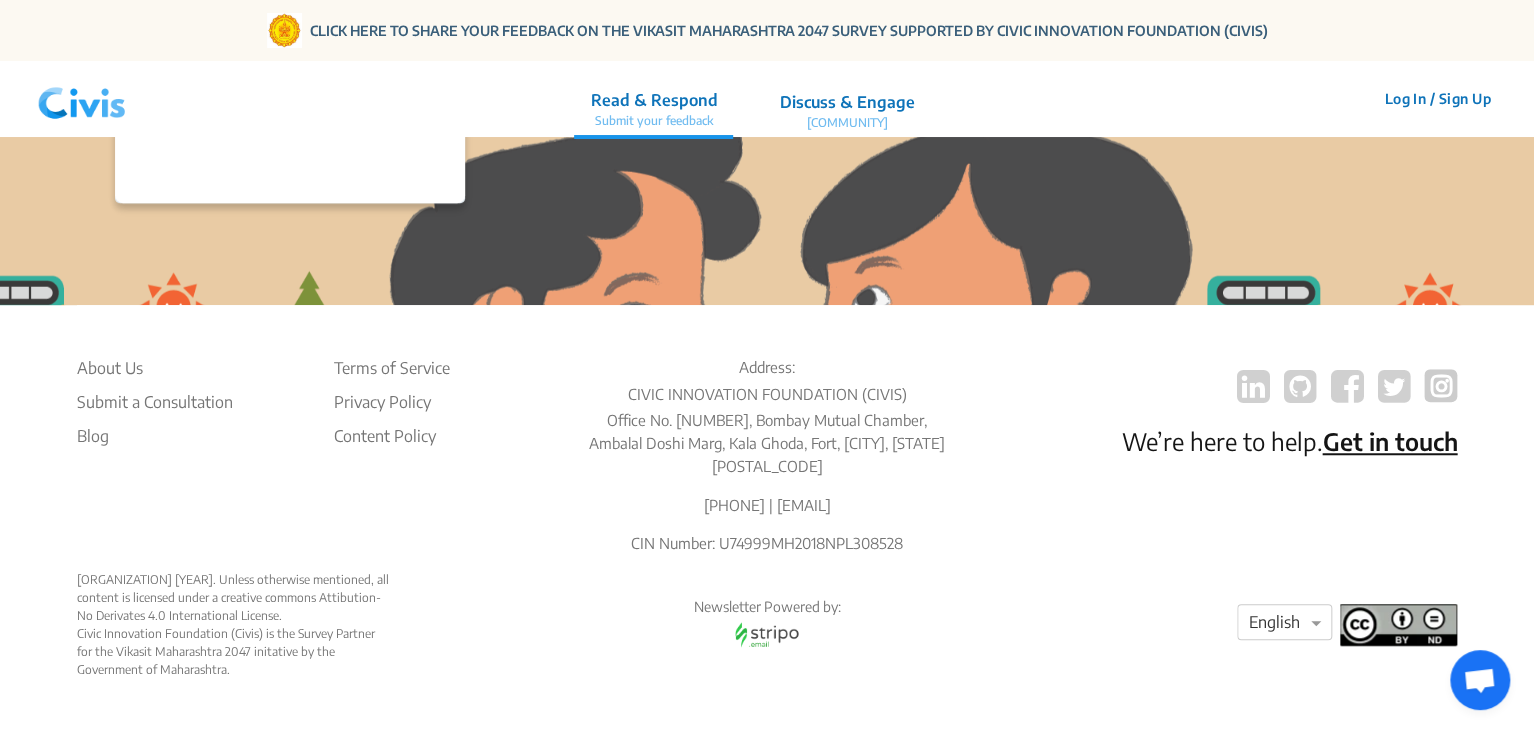 scroll, scrollTop: 0, scrollLeft: 0, axis: both 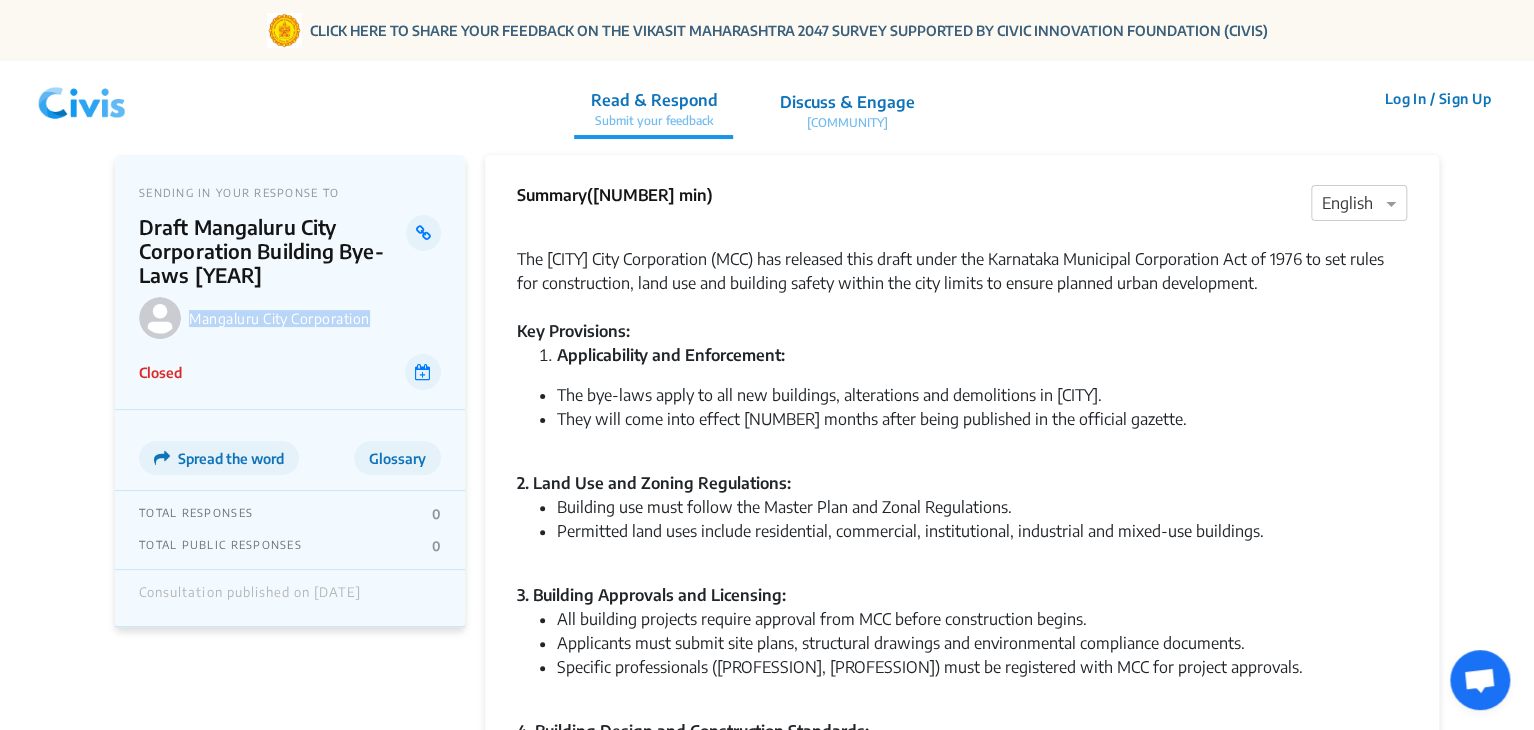 drag, startPoint x: 191, startPoint y: 316, endPoint x: 395, endPoint y: 320, distance: 204.03922 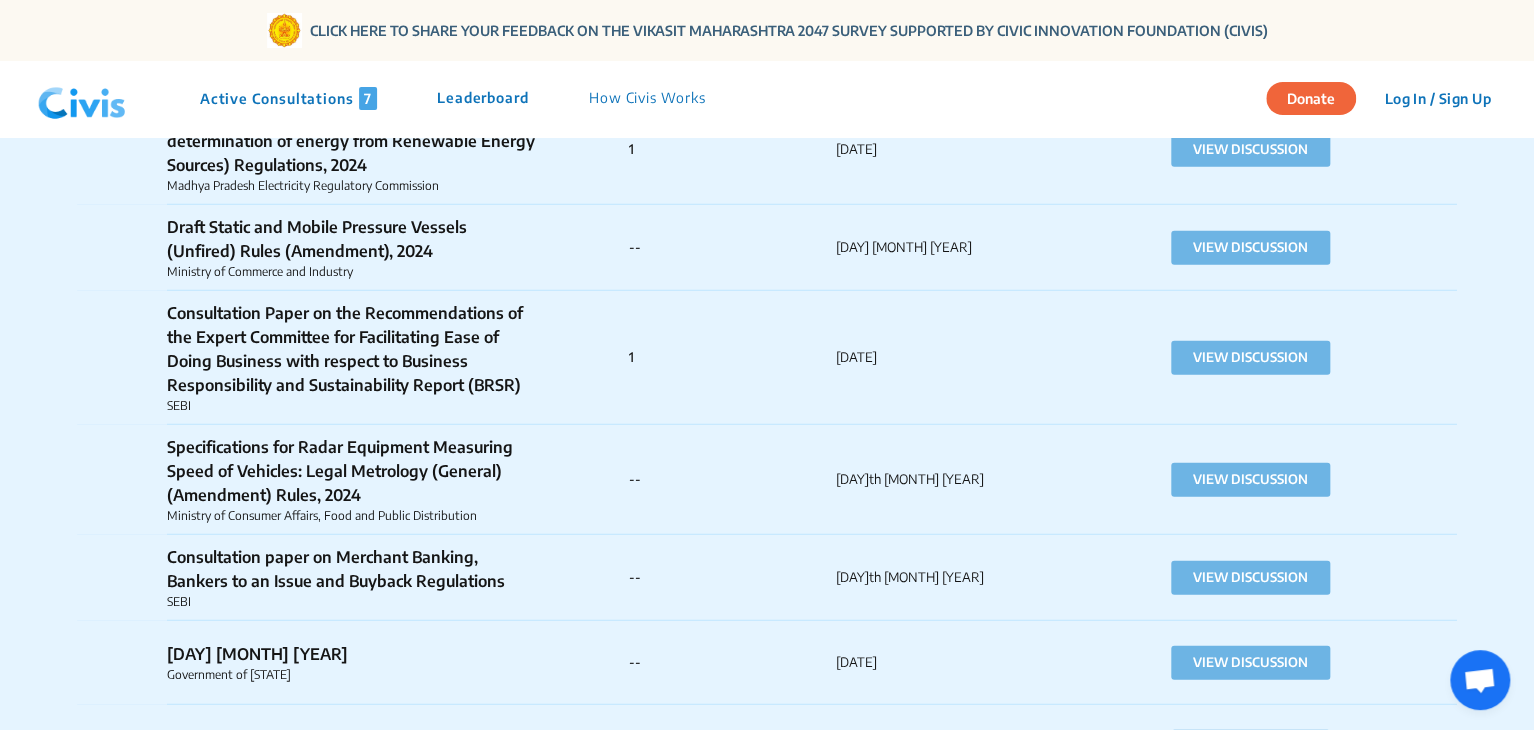 scroll, scrollTop: 6836, scrollLeft: 0, axis: vertical 